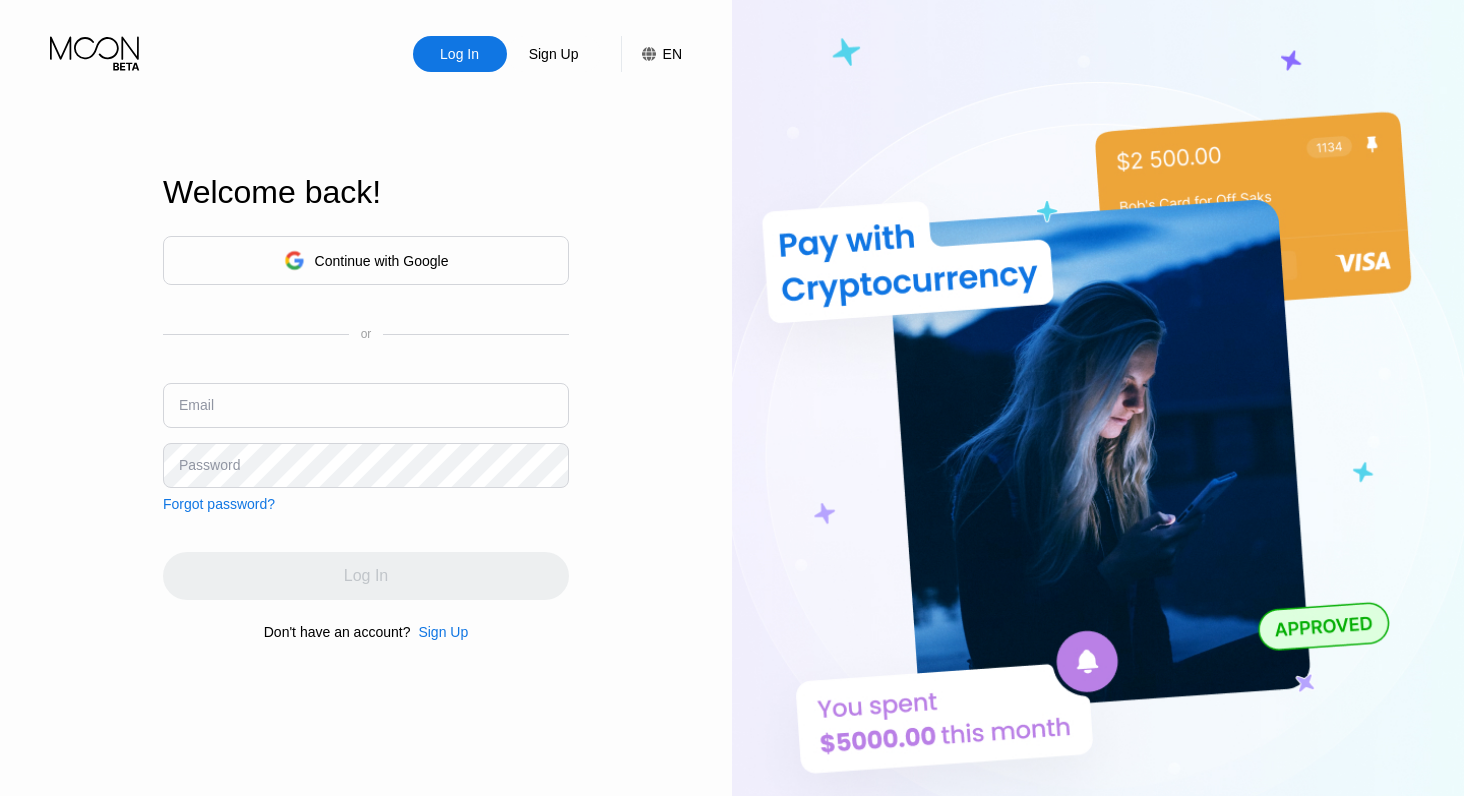 scroll, scrollTop: 0, scrollLeft: 0, axis: both 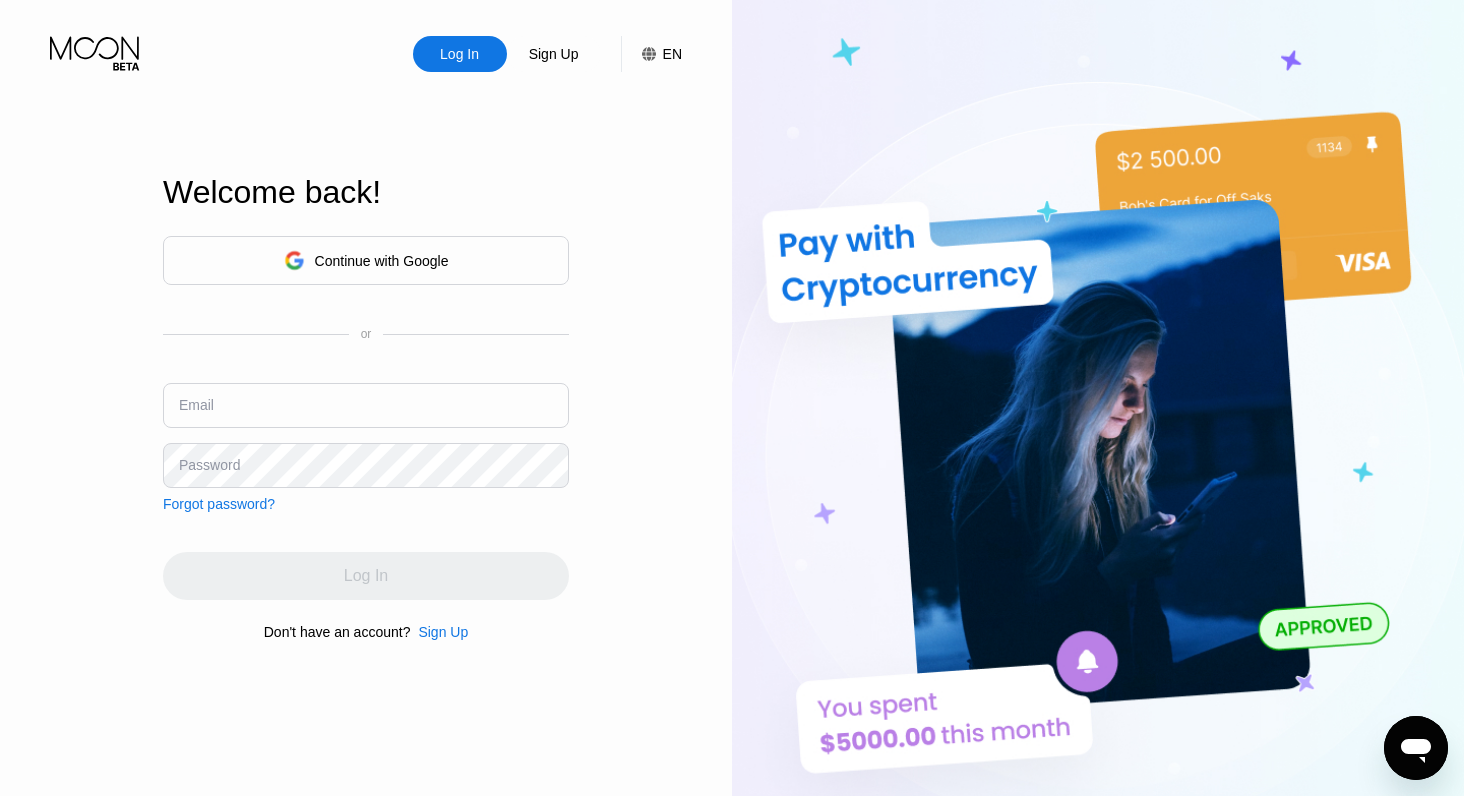 click at bounding box center [366, 405] 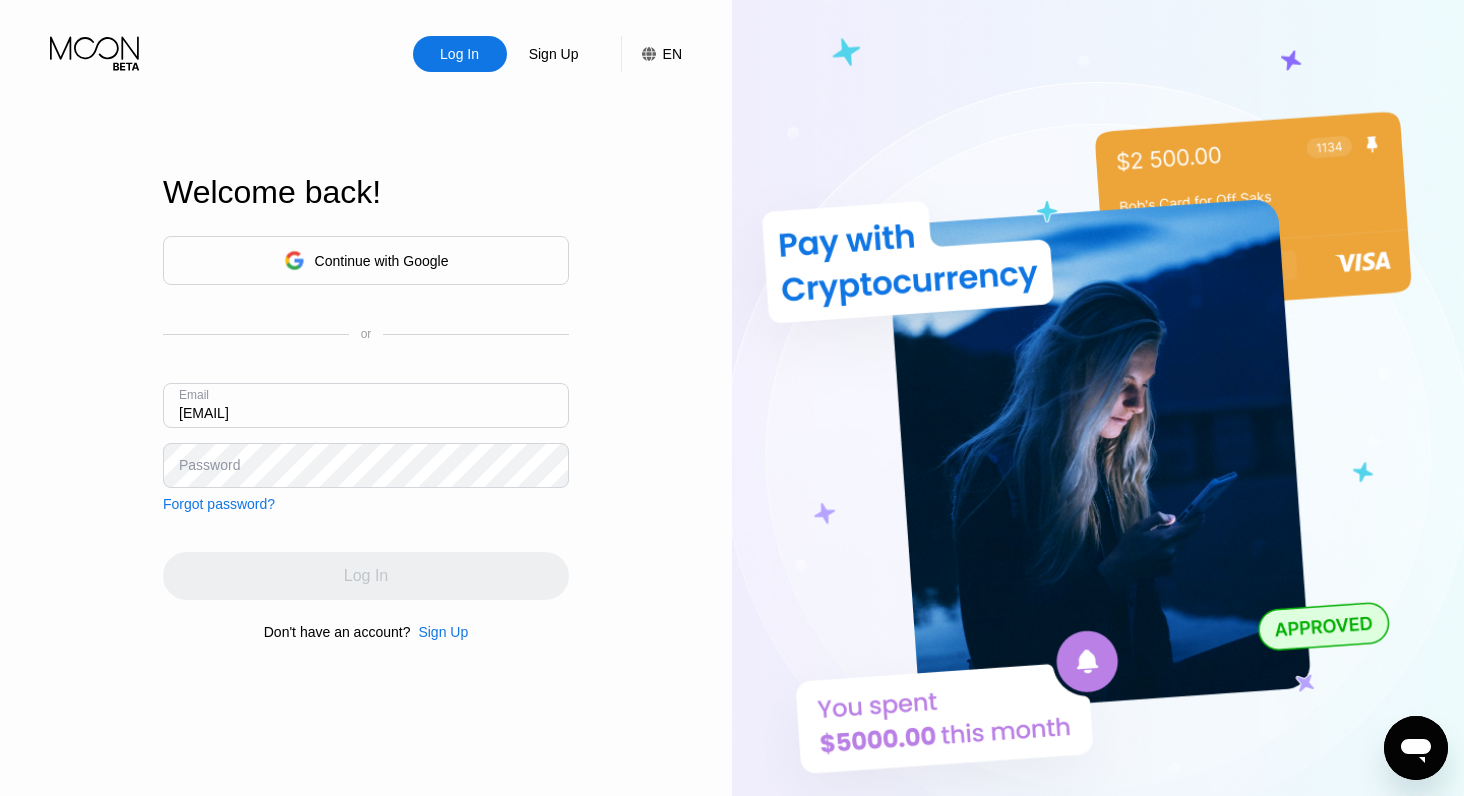 type on "[EMAIL]" 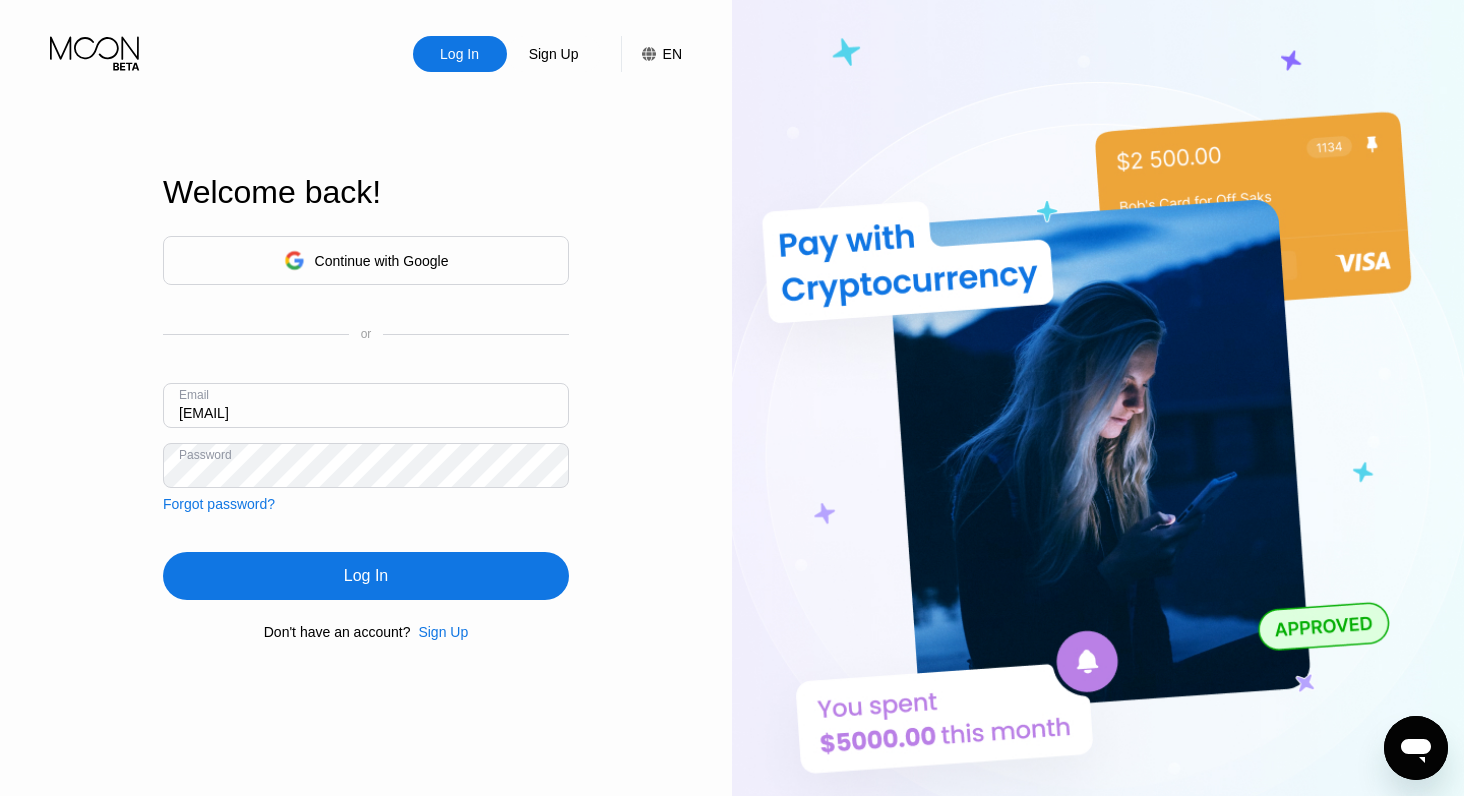 click on "Log In" at bounding box center (366, 576) 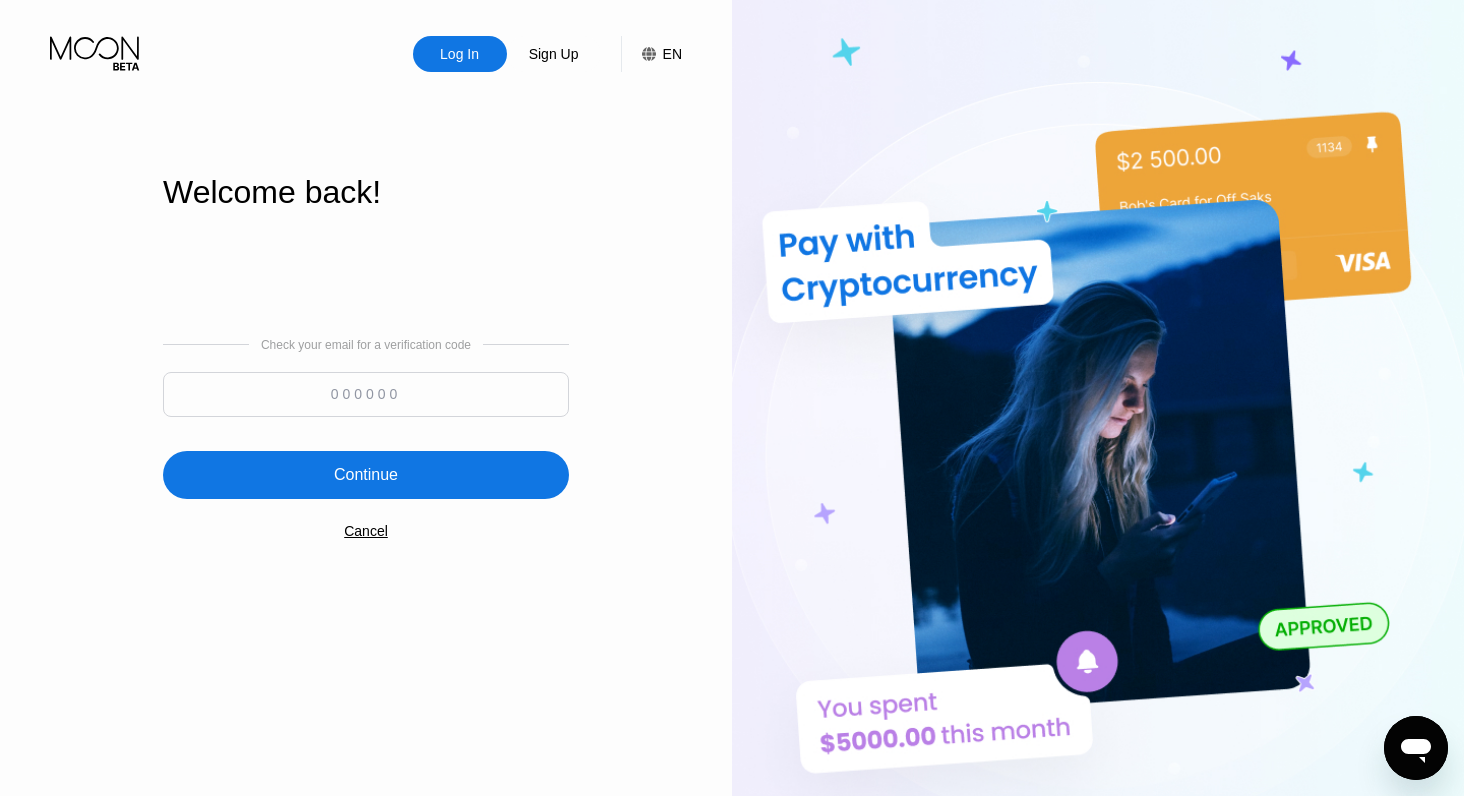 click at bounding box center [366, 394] 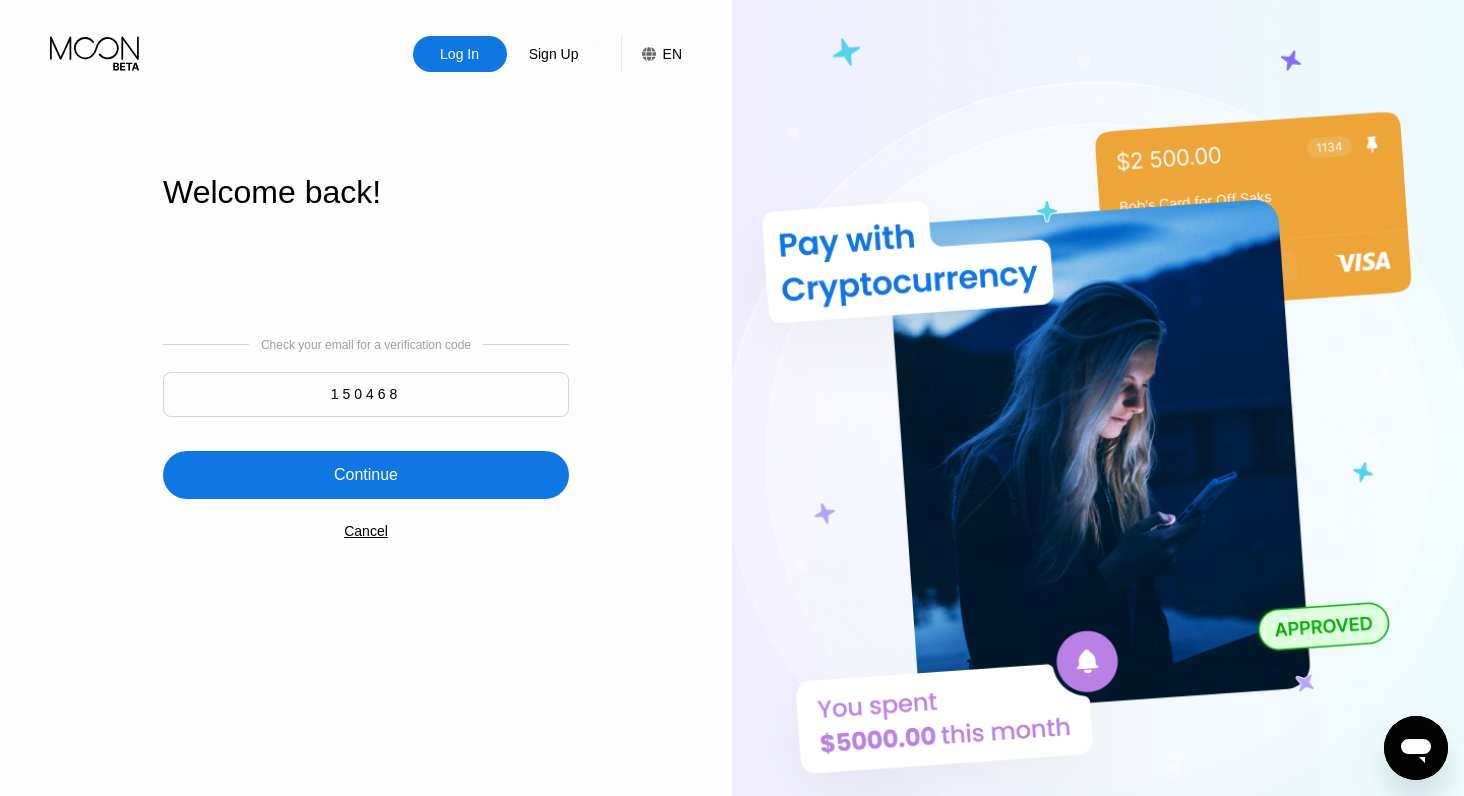 type on "150468" 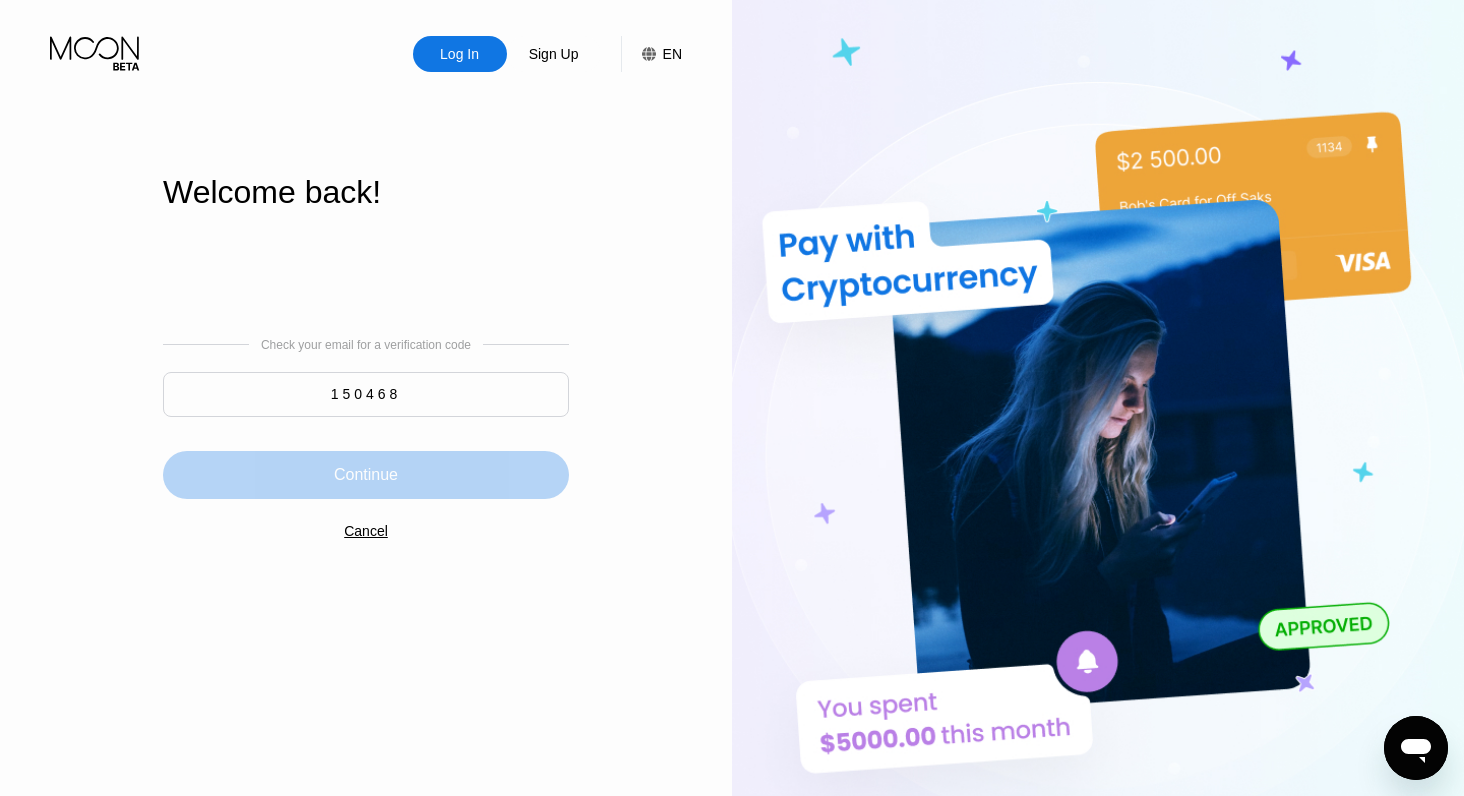 click on "Continue" at bounding box center [366, 475] 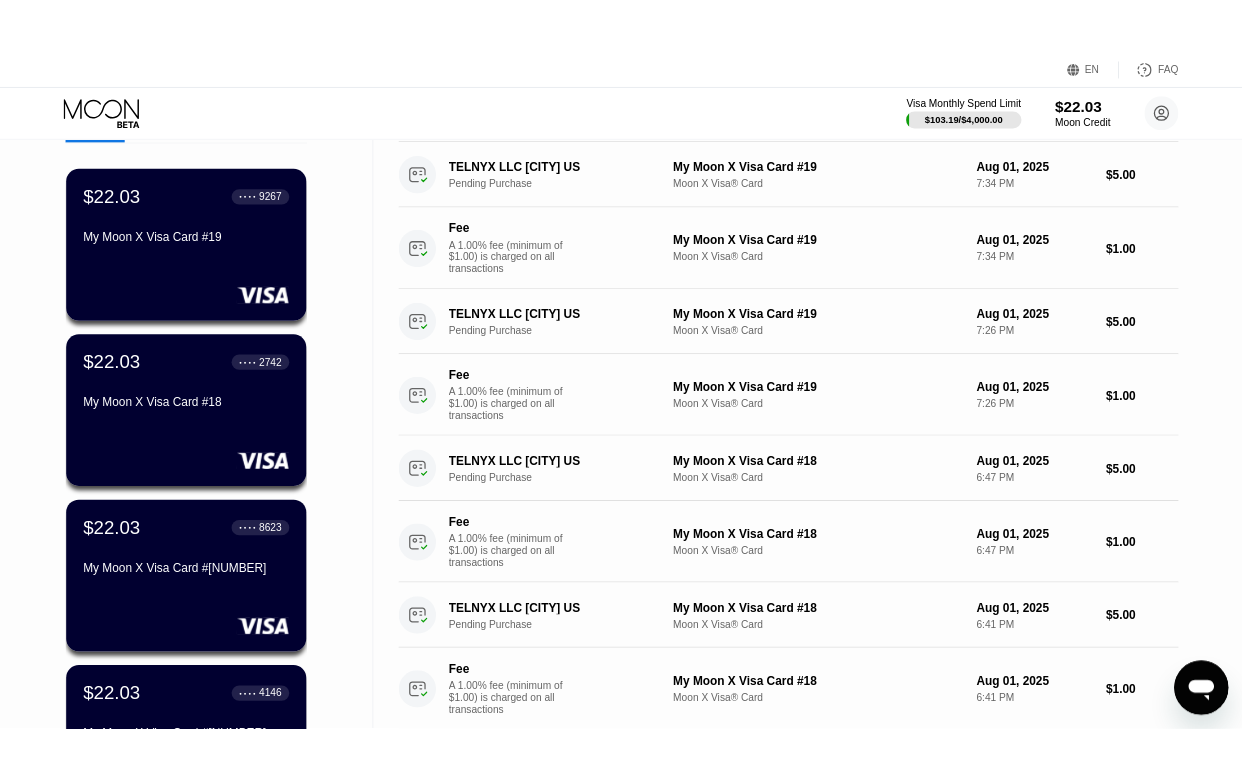 scroll, scrollTop: 0, scrollLeft: 0, axis: both 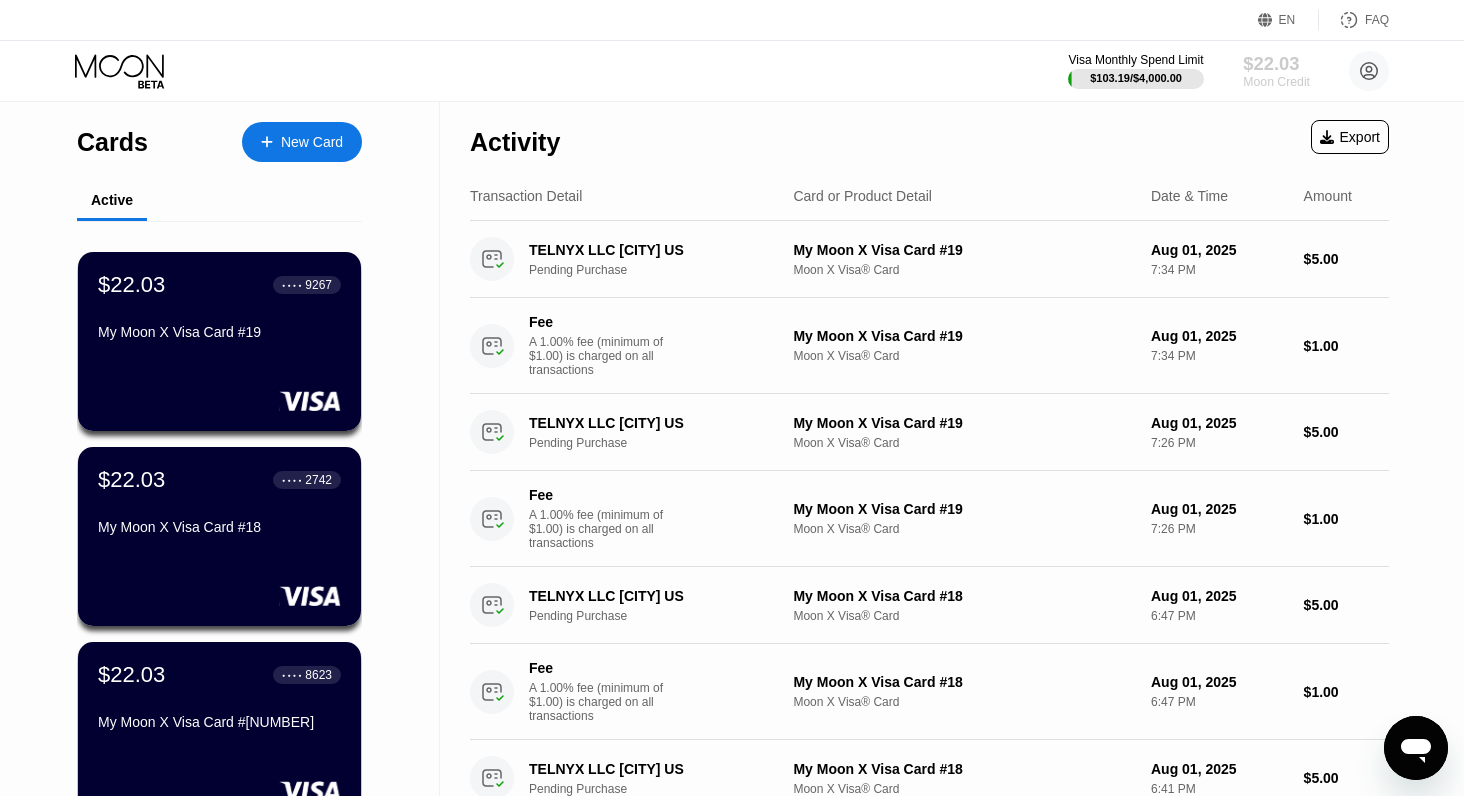 click on "Moon Credit" at bounding box center (1276, 82) 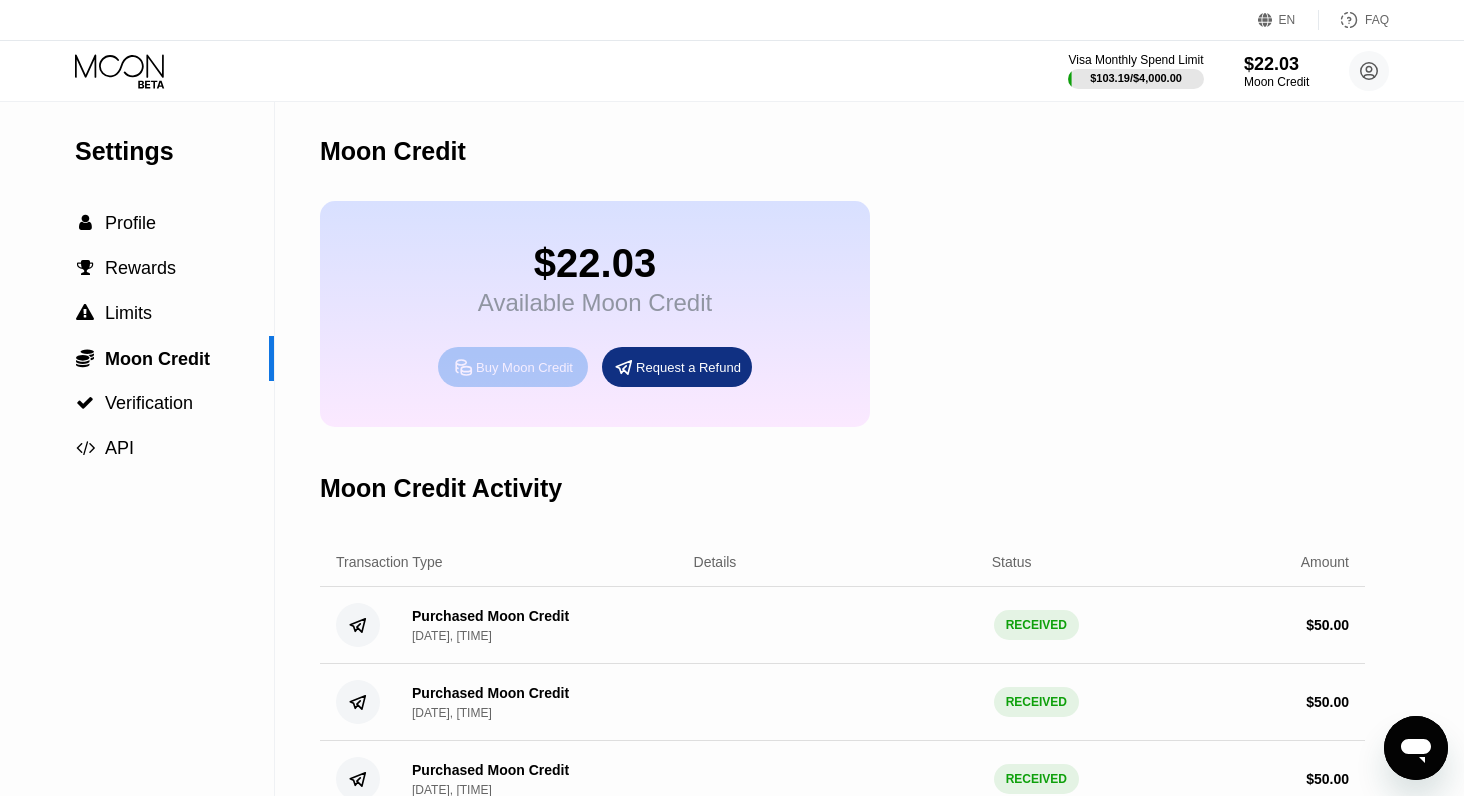 click on "Buy Moon Credit" at bounding box center [524, 367] 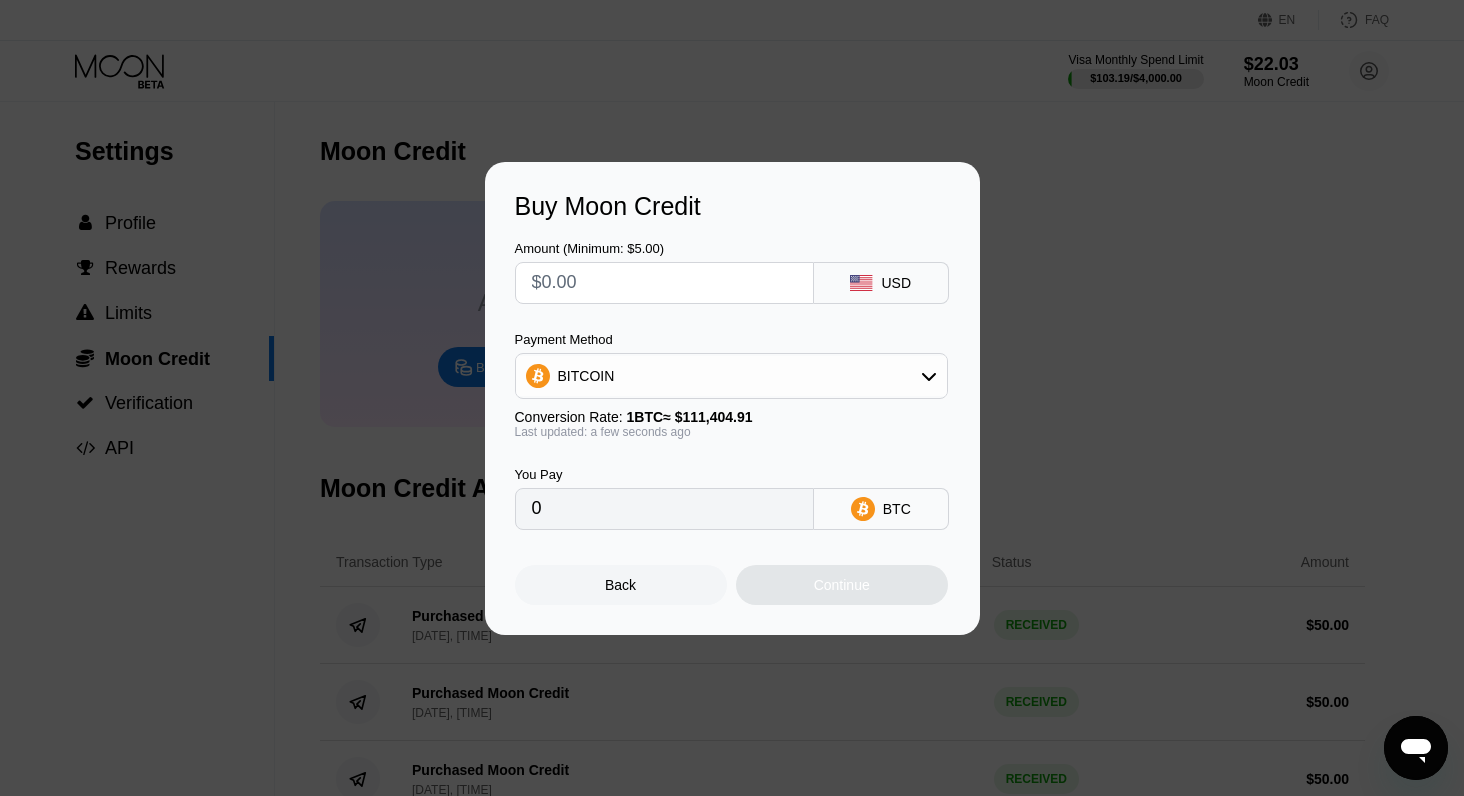 drag, startPoint x: 428, startPoint y: 279, endPoint x: 304, endPoint y: 273, distance: 124.14507 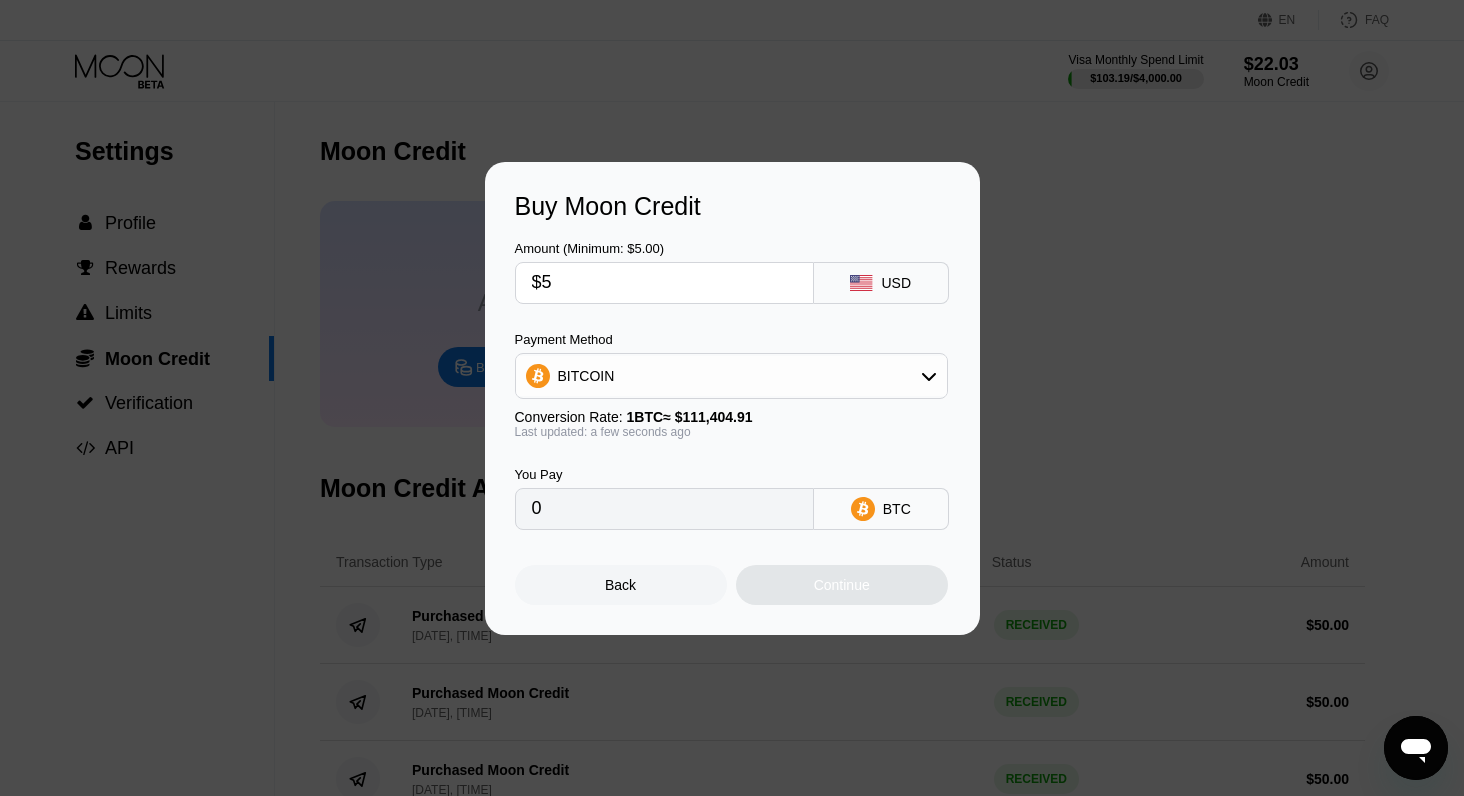 type on "0.00004489" 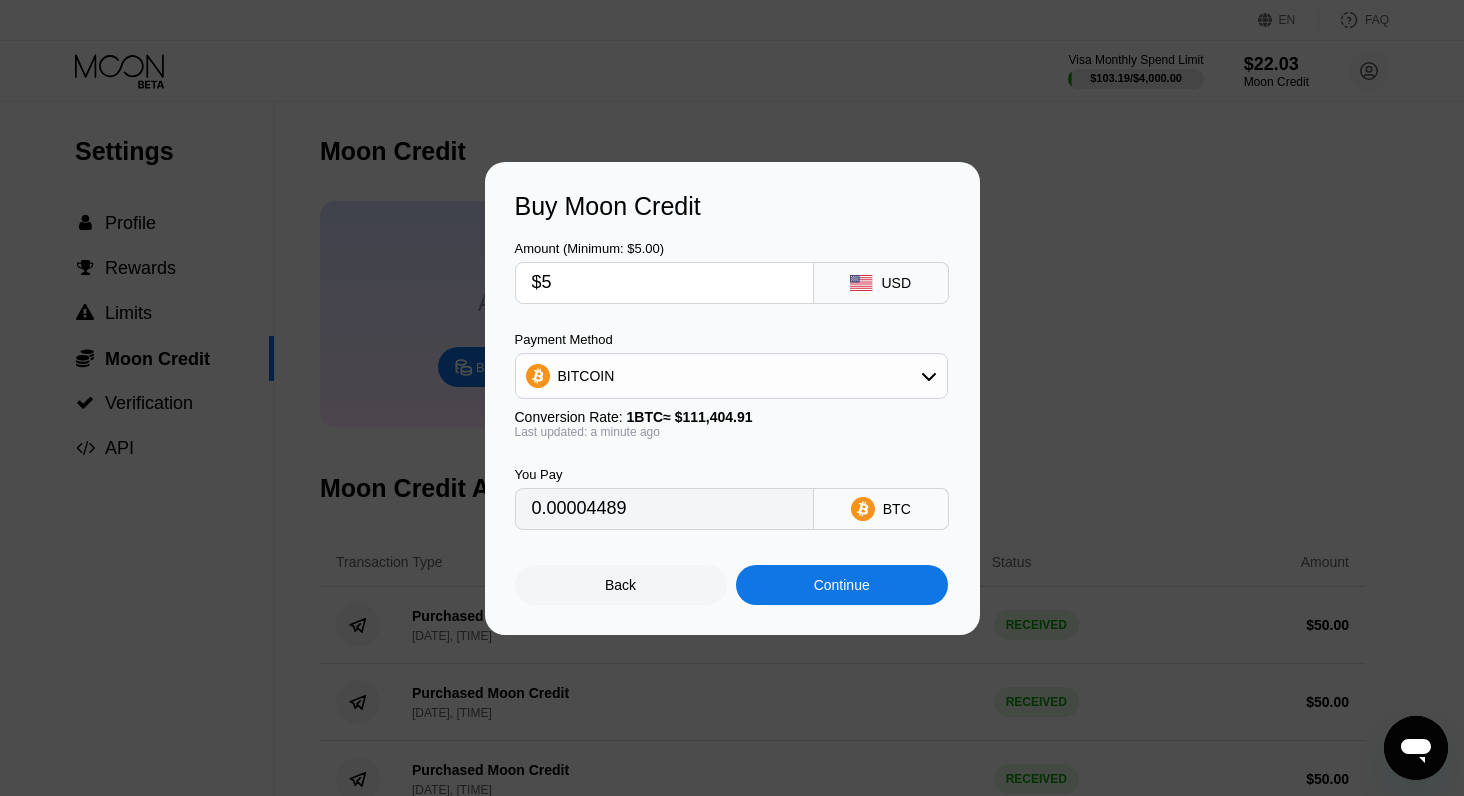 type on "$50" 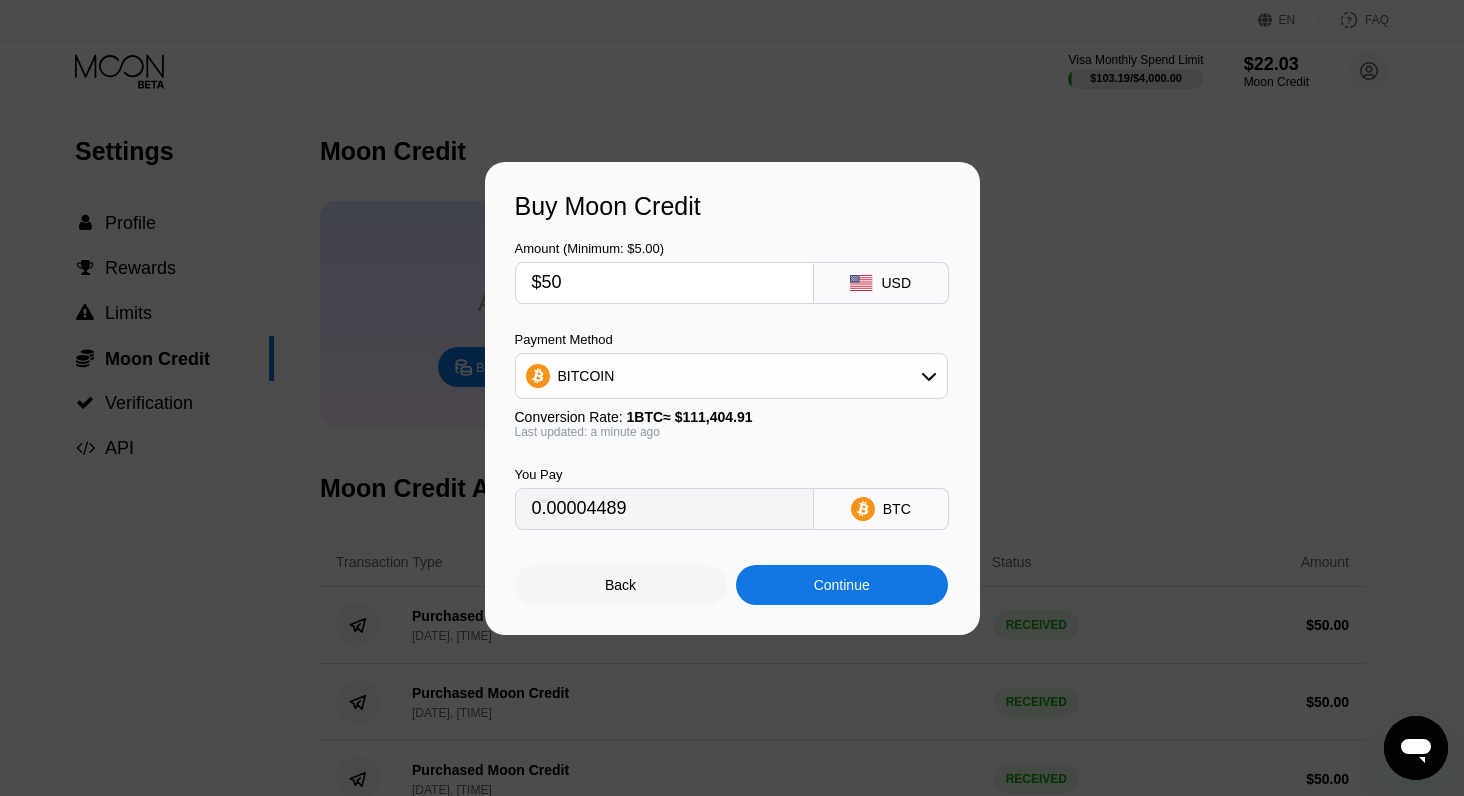 type on "0.00044882" 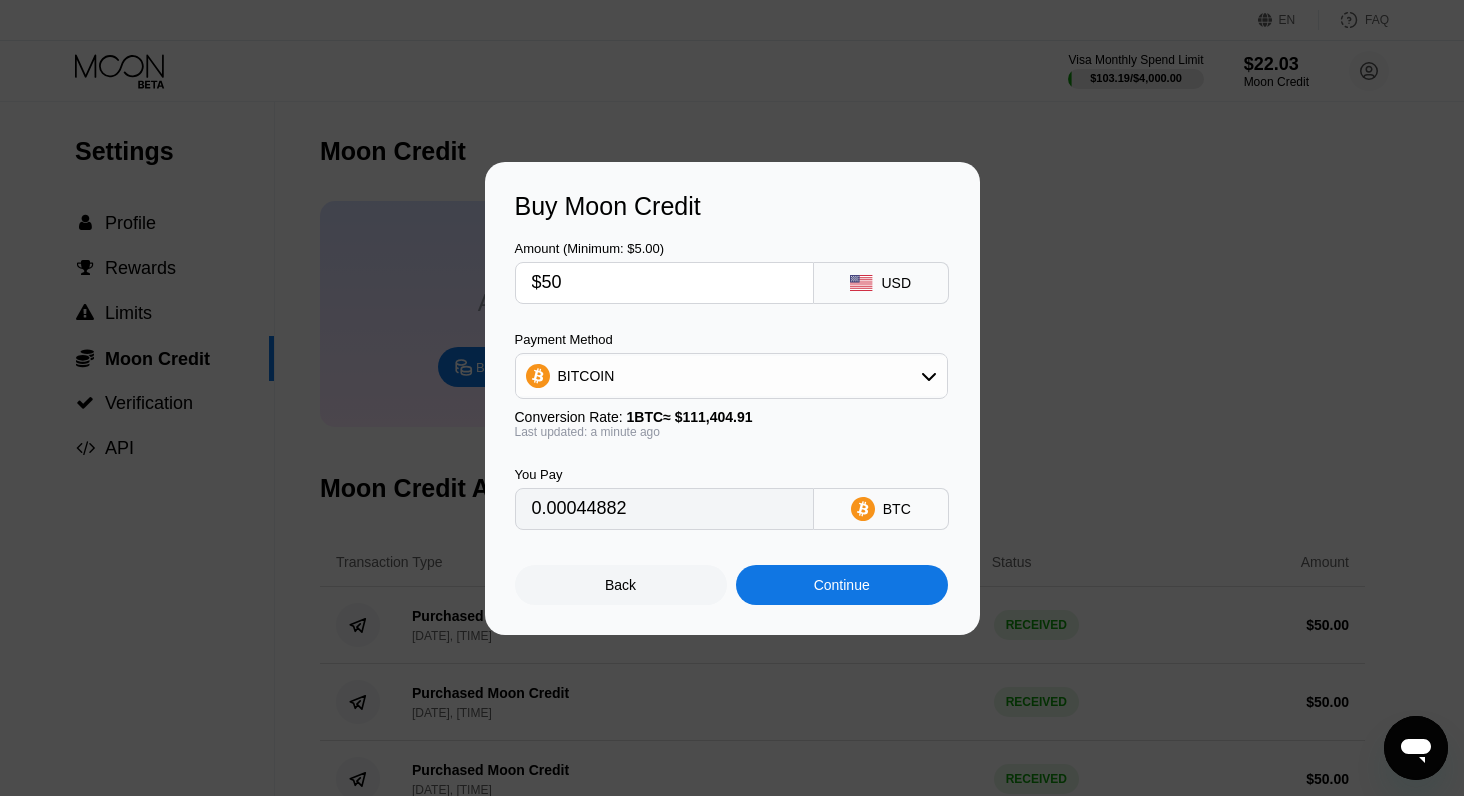 type on "$50" 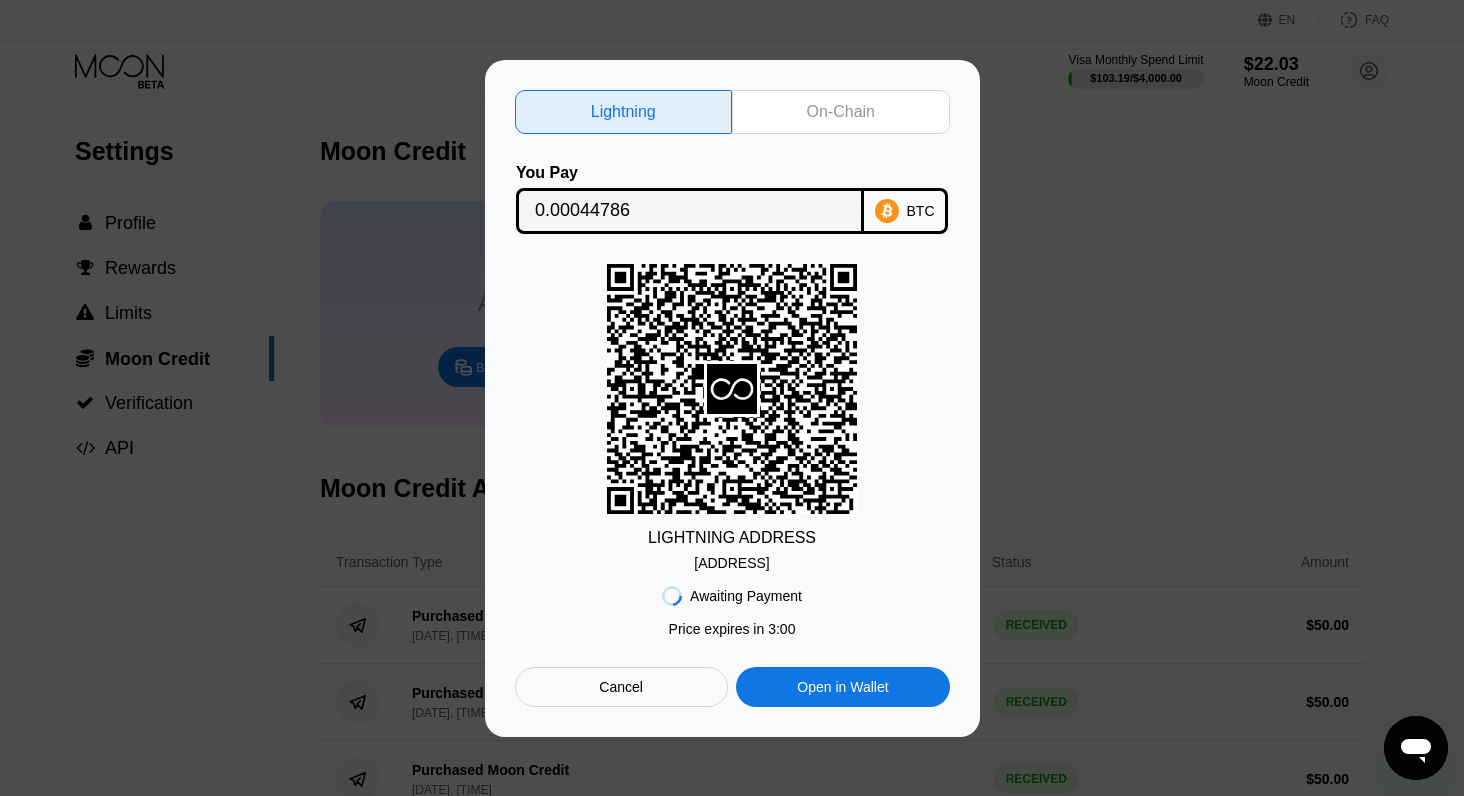 click on "lnbc447860n1p5g...d3vp4p4sp4mj6ak" at bounding box center [731, 563] 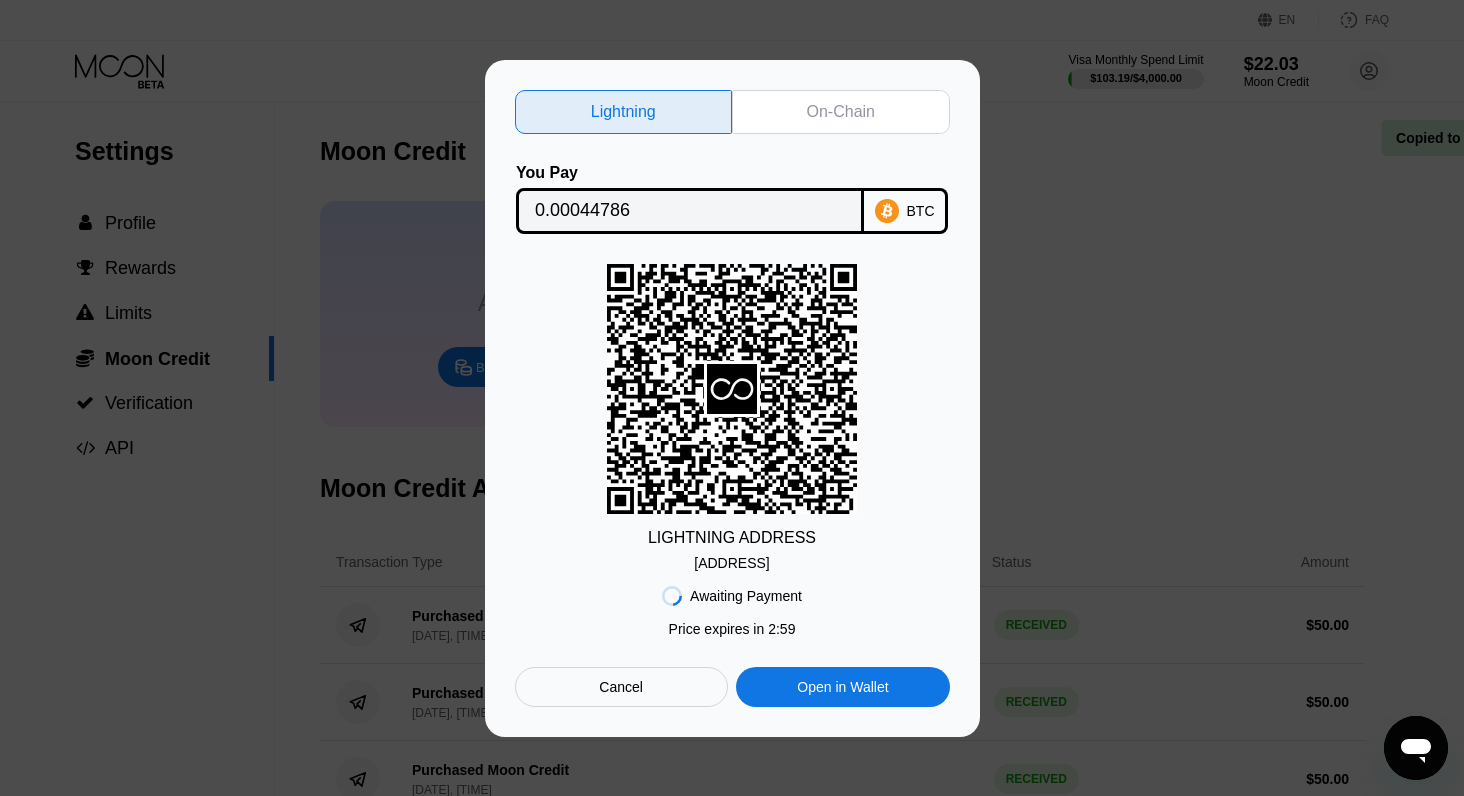 click on "lnbc447860n1p5g...d3vp4p4sp4mj6ak" at bounding box center (731, 563) 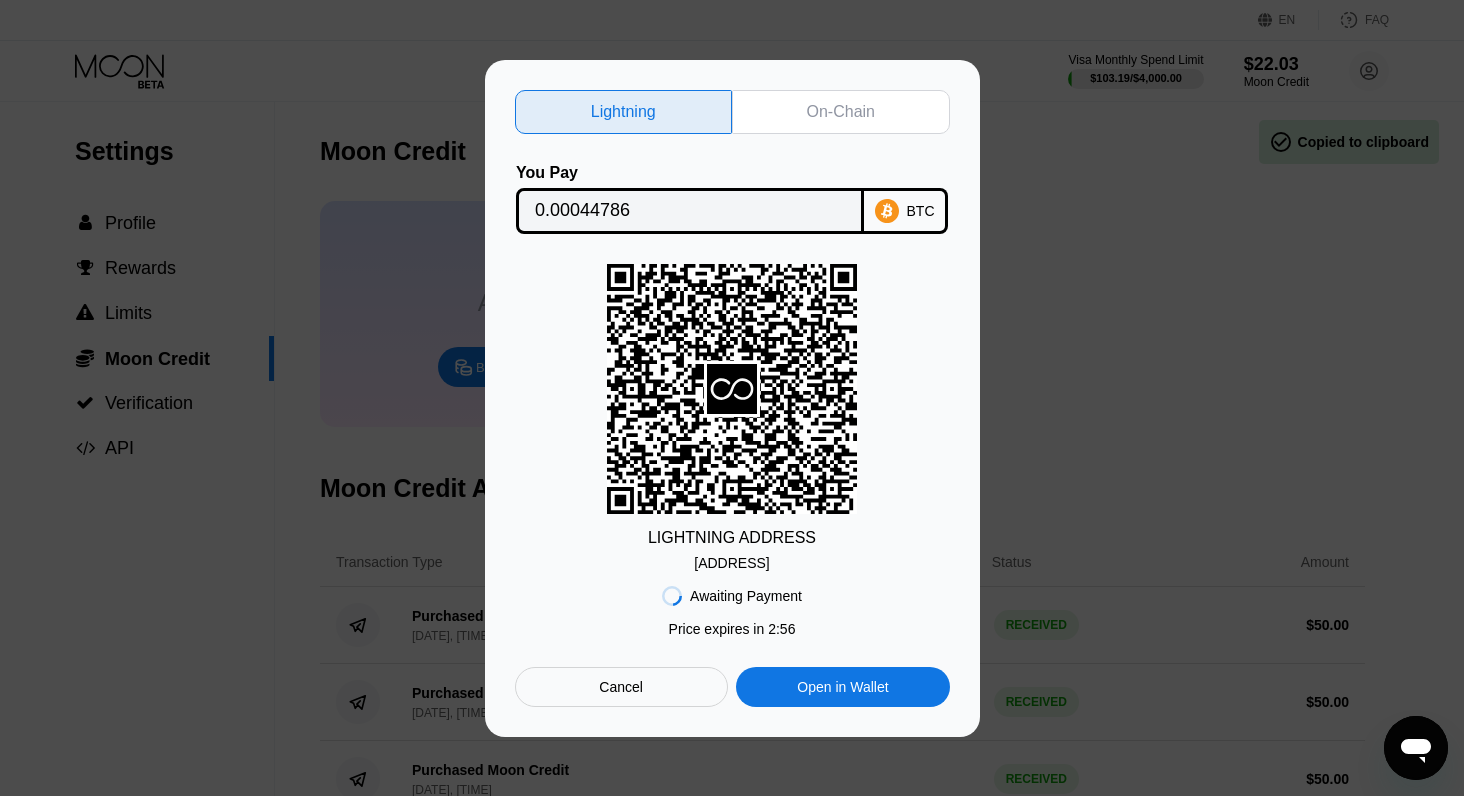 click on "On-Chain" at bounding box center [841, 112] 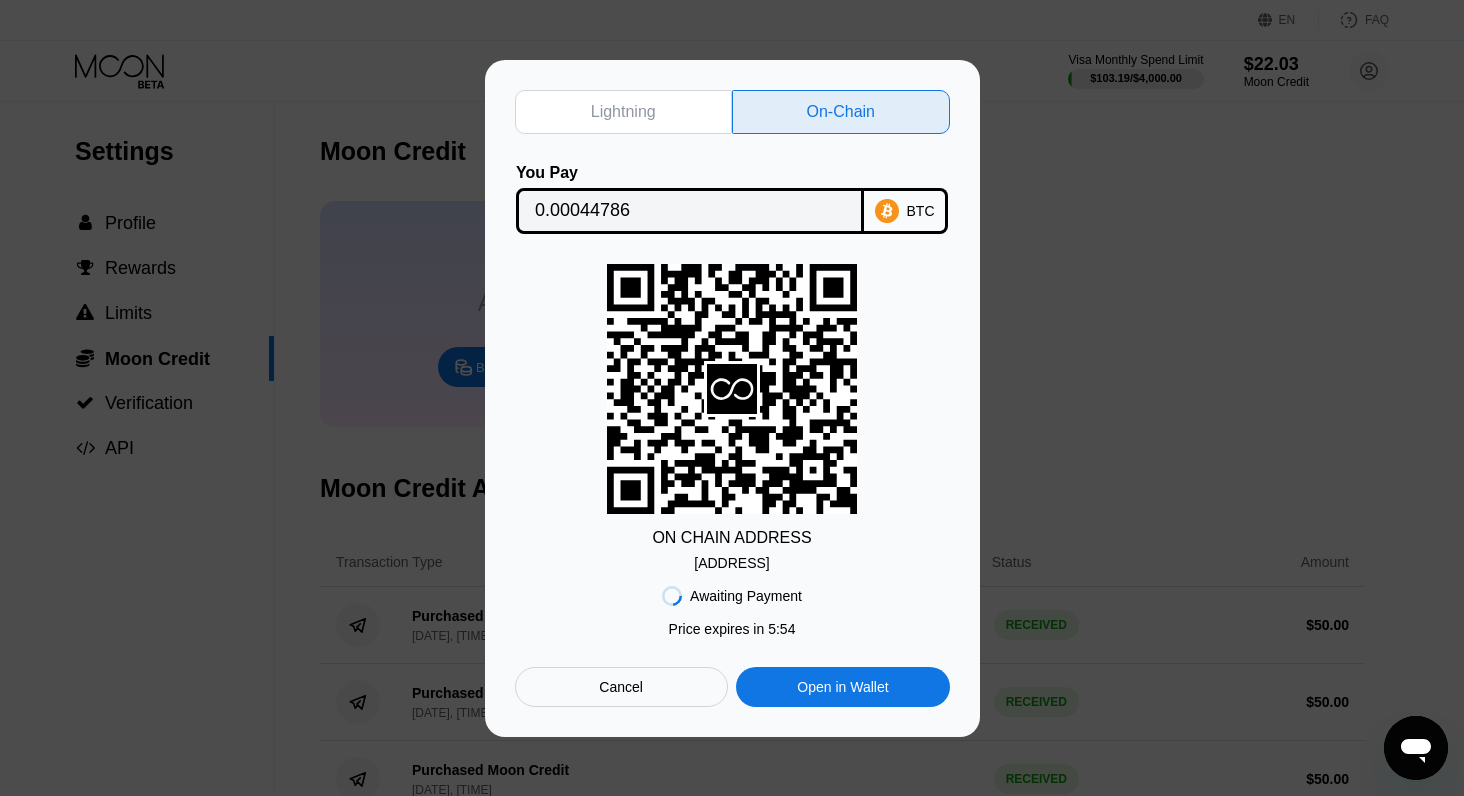 click on "bc1qvar2m3gg8wd...fa9llap2tmn3sqk" at bounding box center (731, 563) 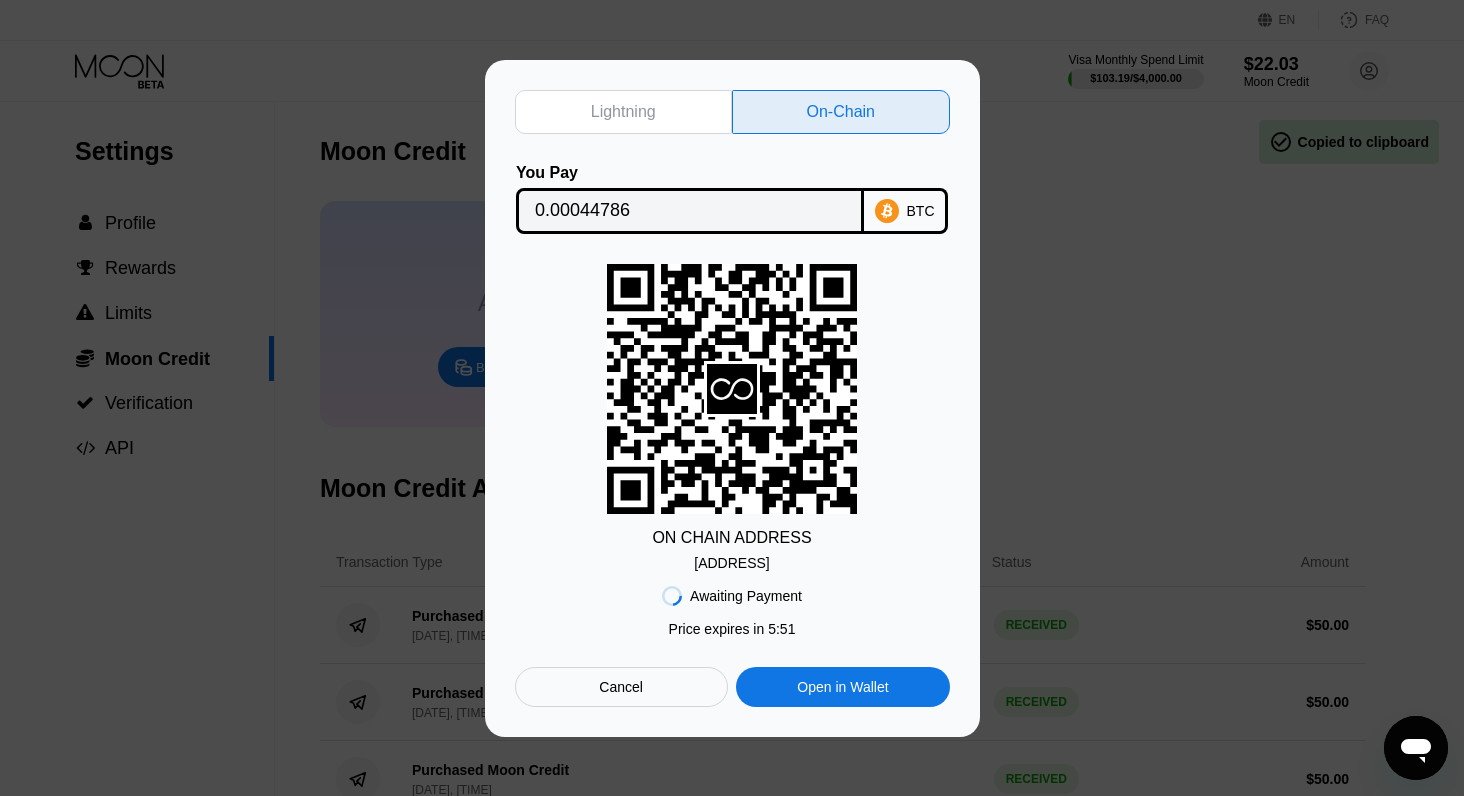 click on "0.00044786" at bounding box center [690, 211] 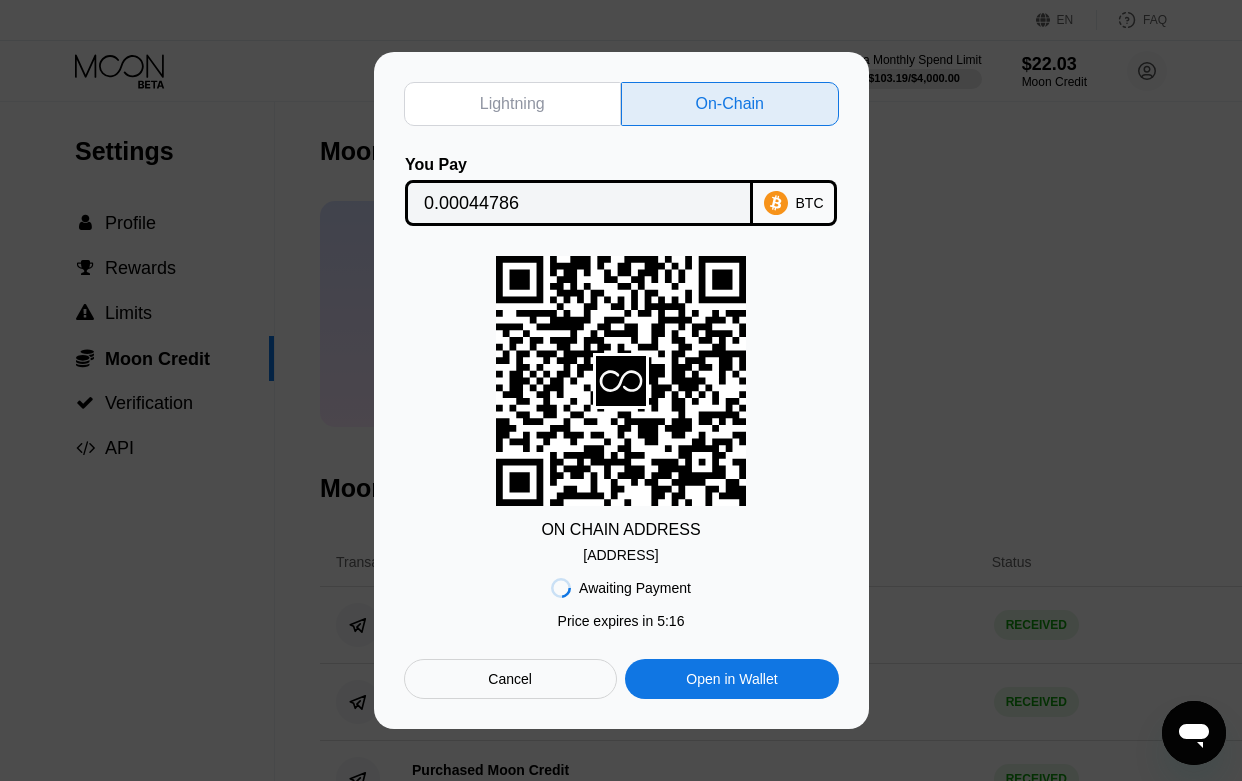 click on "Lightning On-Chain You Pay 0.00044786 BTC ON CHAIN   ADDRESS bc1qvar2m3gg8wd...fa9llap2tmn3sqk Awaiting Payment Price expires in   2 : 54 Price expires in   5 : 16 Cancel Open in Wallet" at bounding box center [621, 390] 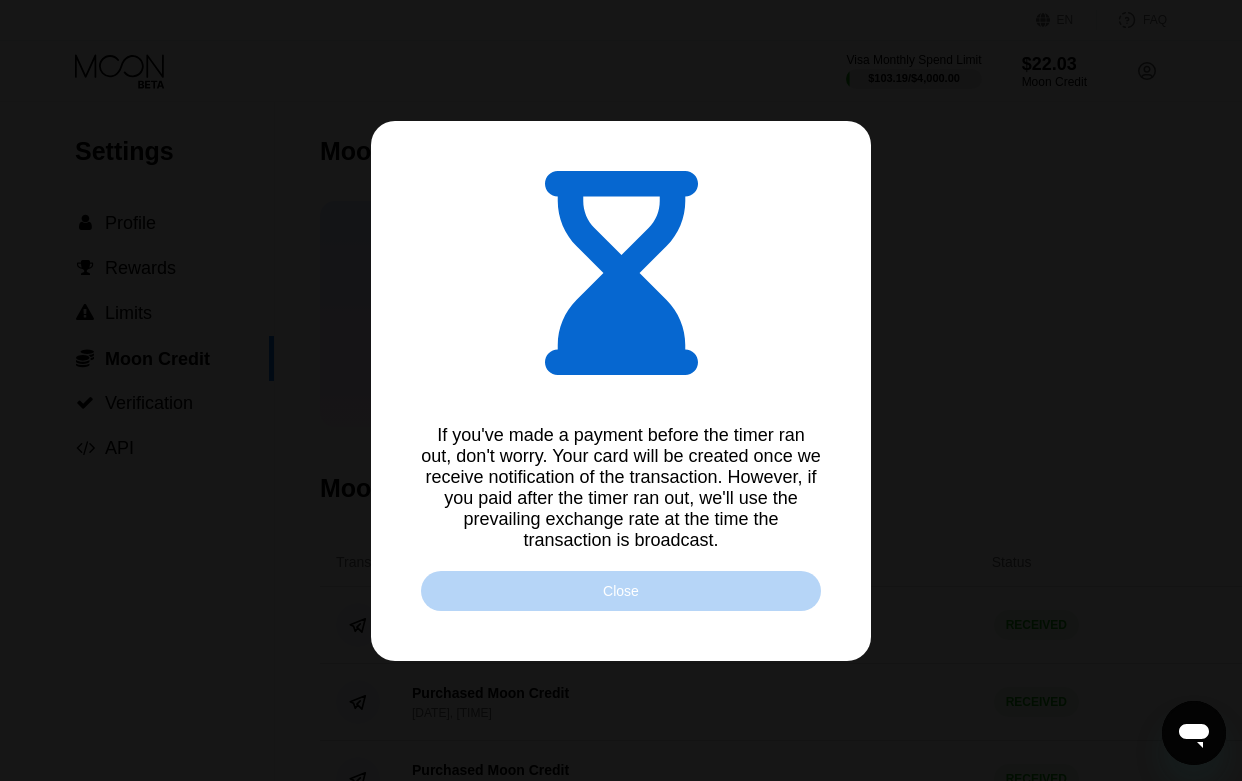click on "Close" at bounding box center (621, 591) 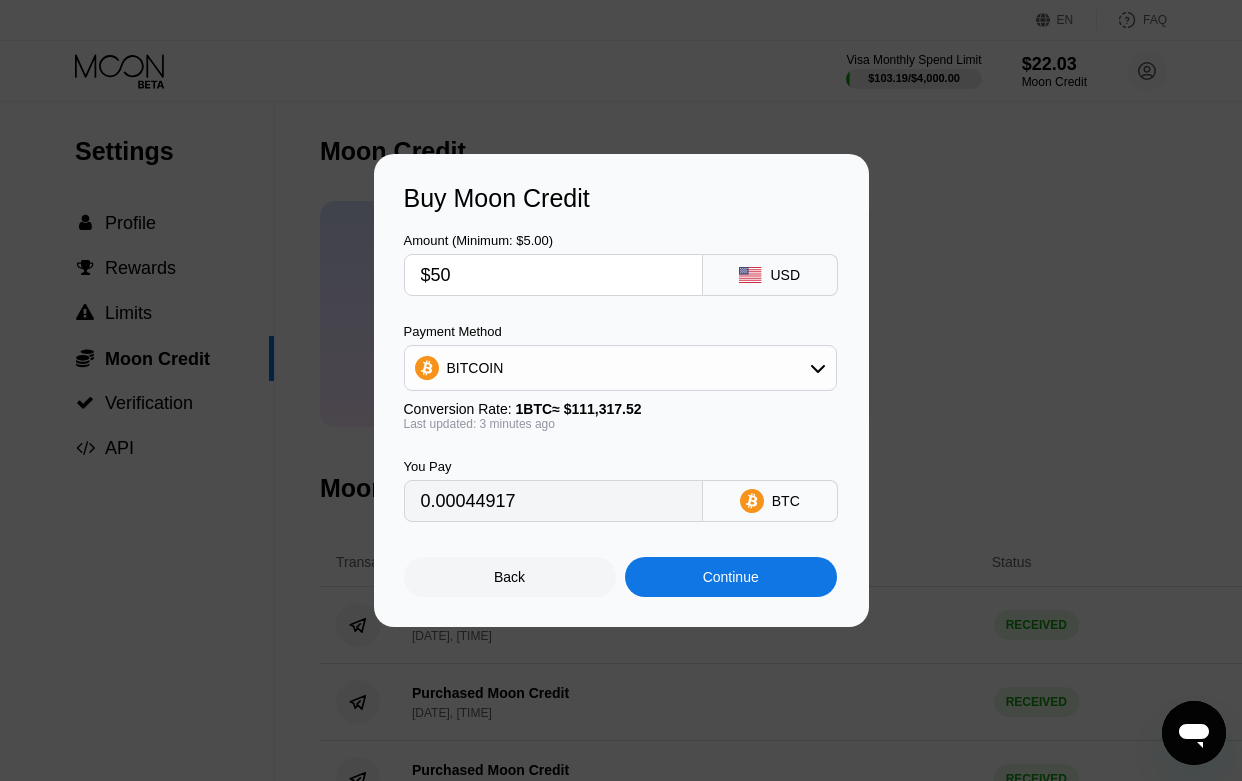 type on "0.00044966" 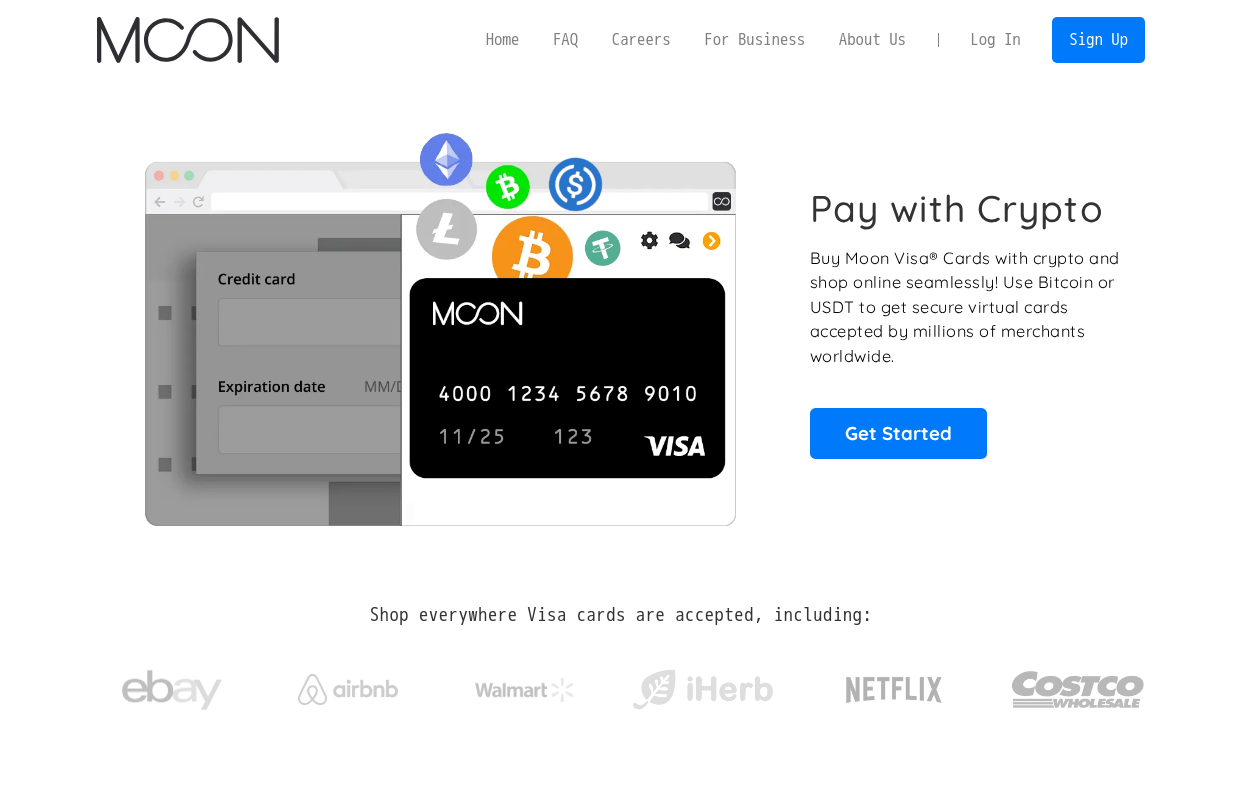 scroll, scrollTop: 0, scrollLeft: 0, axis: both 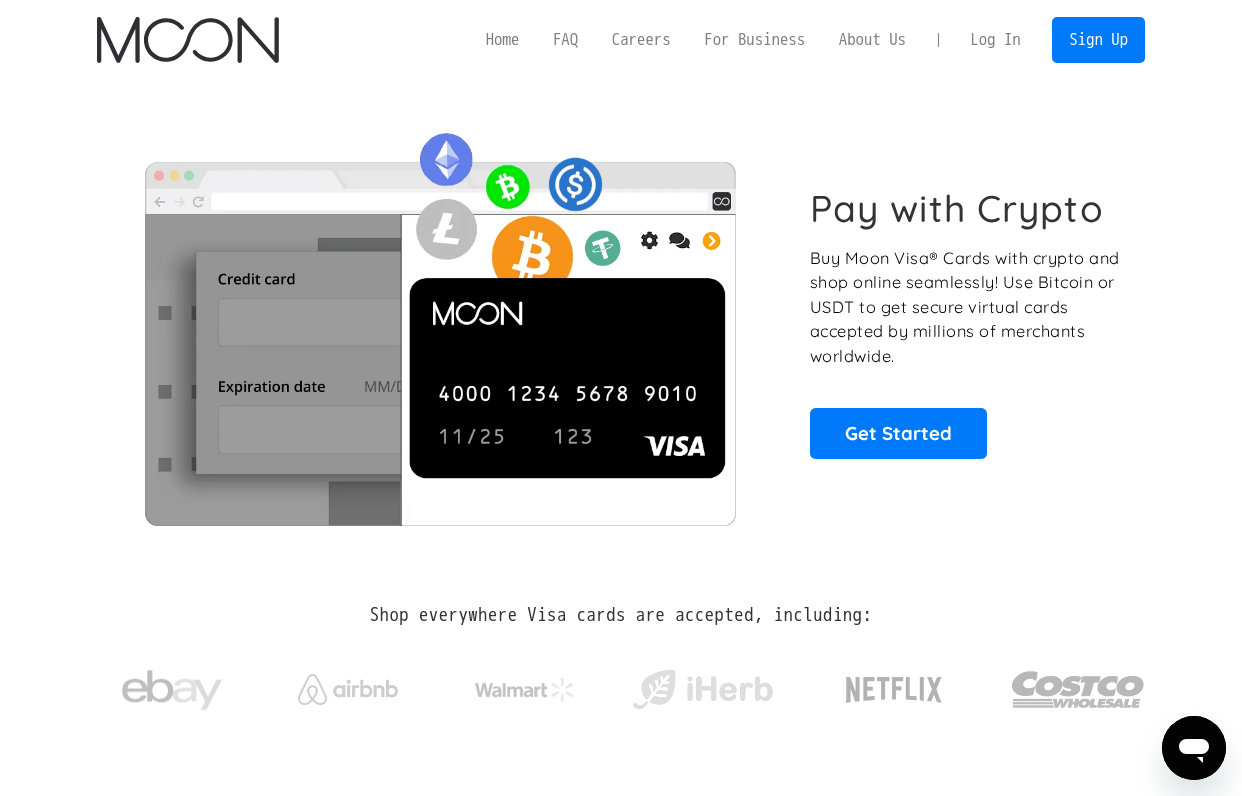 click on "Log In" at bounding box center (995, 40) 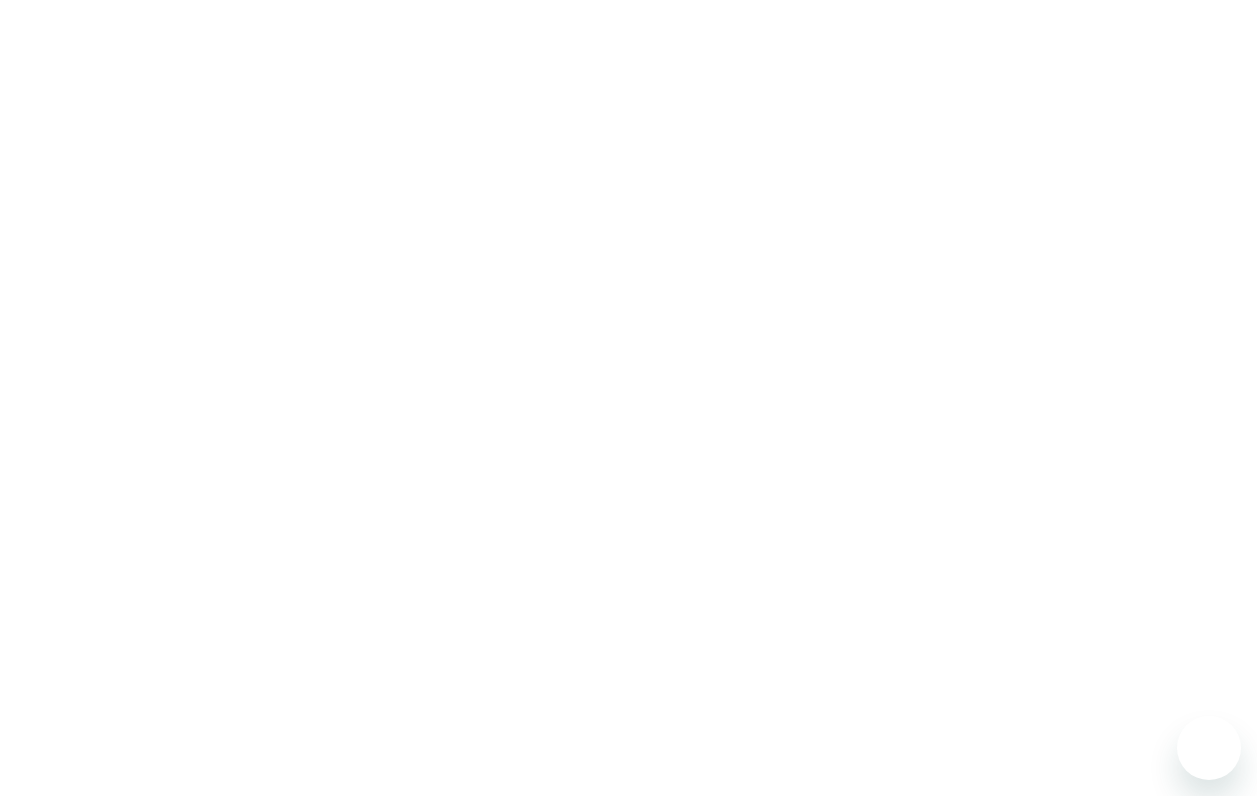 scroll, scrollTop: 0, scrollLeft: 0, axis: both 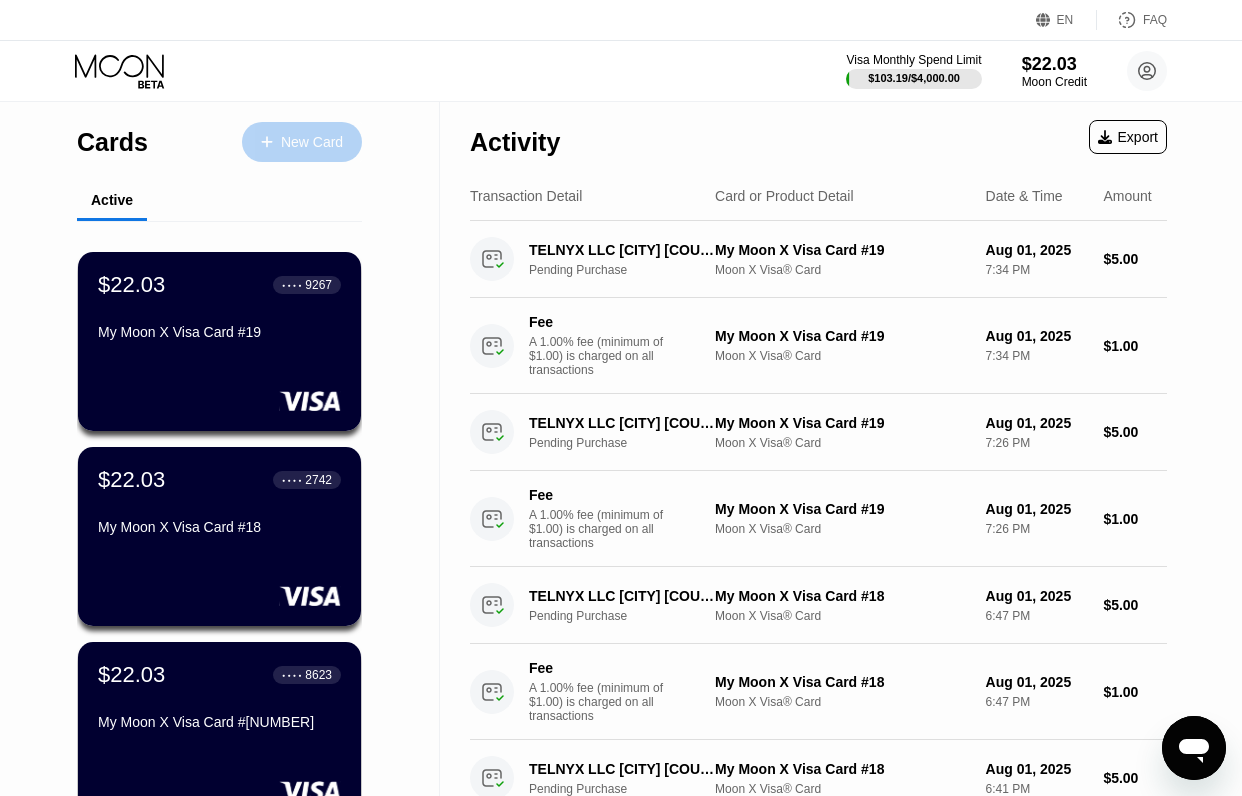 click on "New Card" at bounding box center [312, 142] 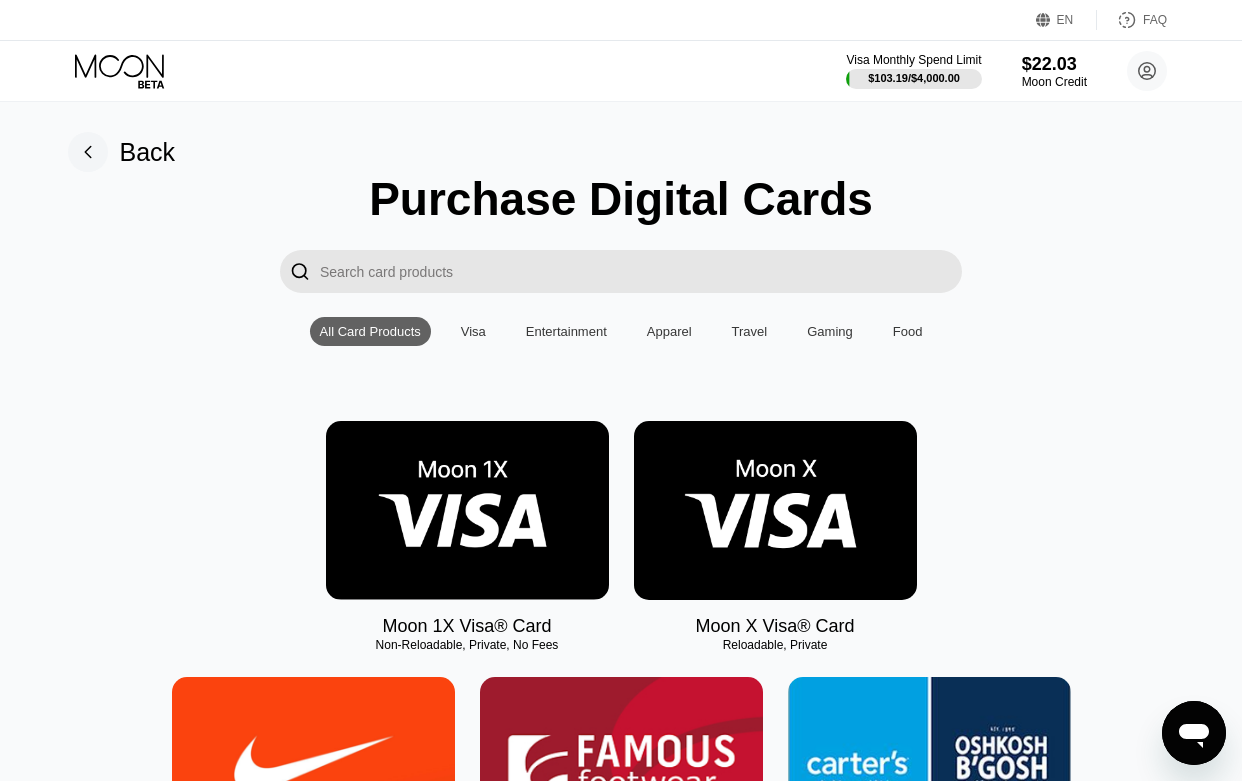 click at bounding box center (775, 510) 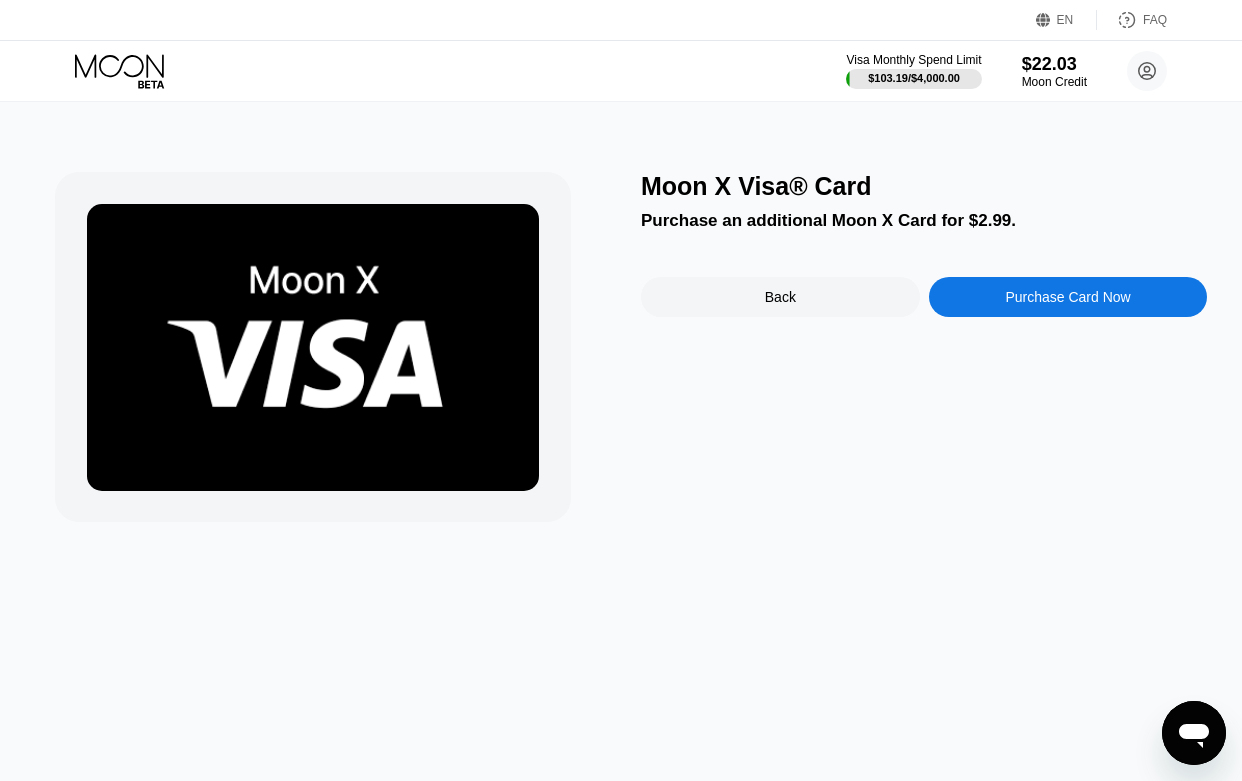 click on "Purchase Card Now" at bounding box center (1067, 297) 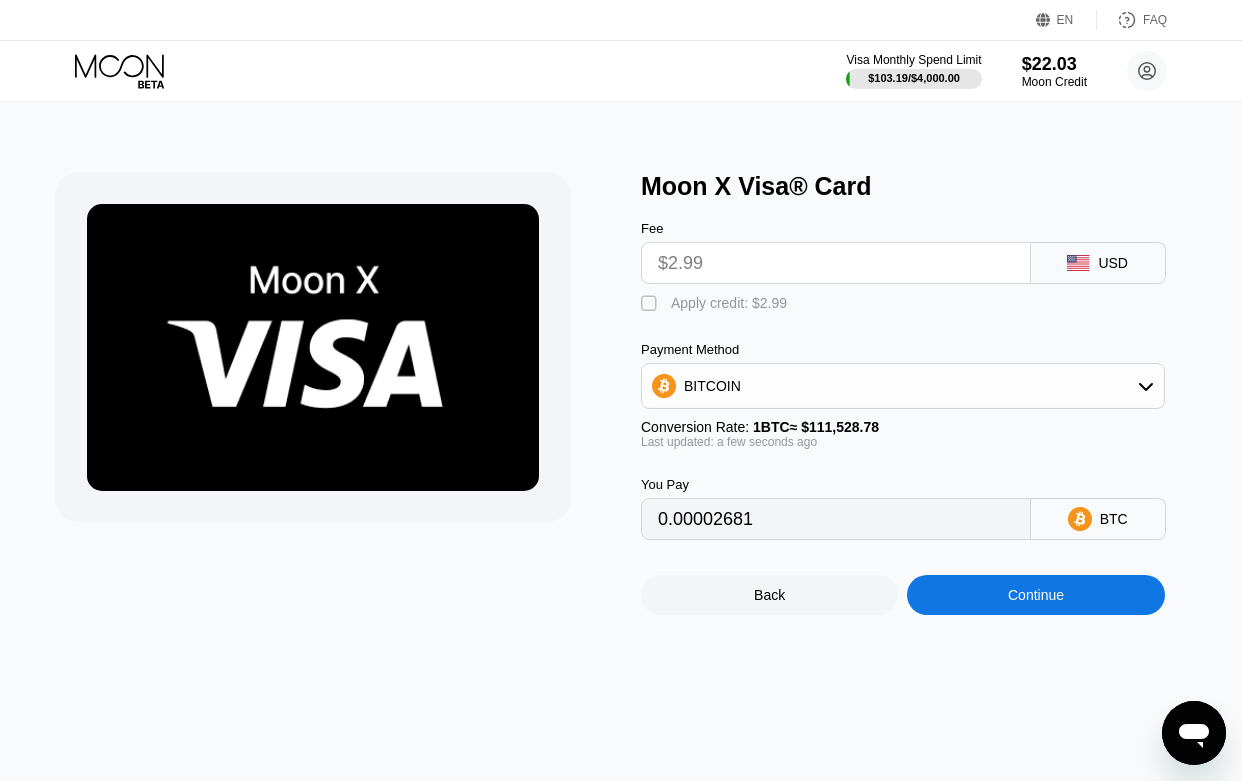 click on "" at bounding box center [651, 304] 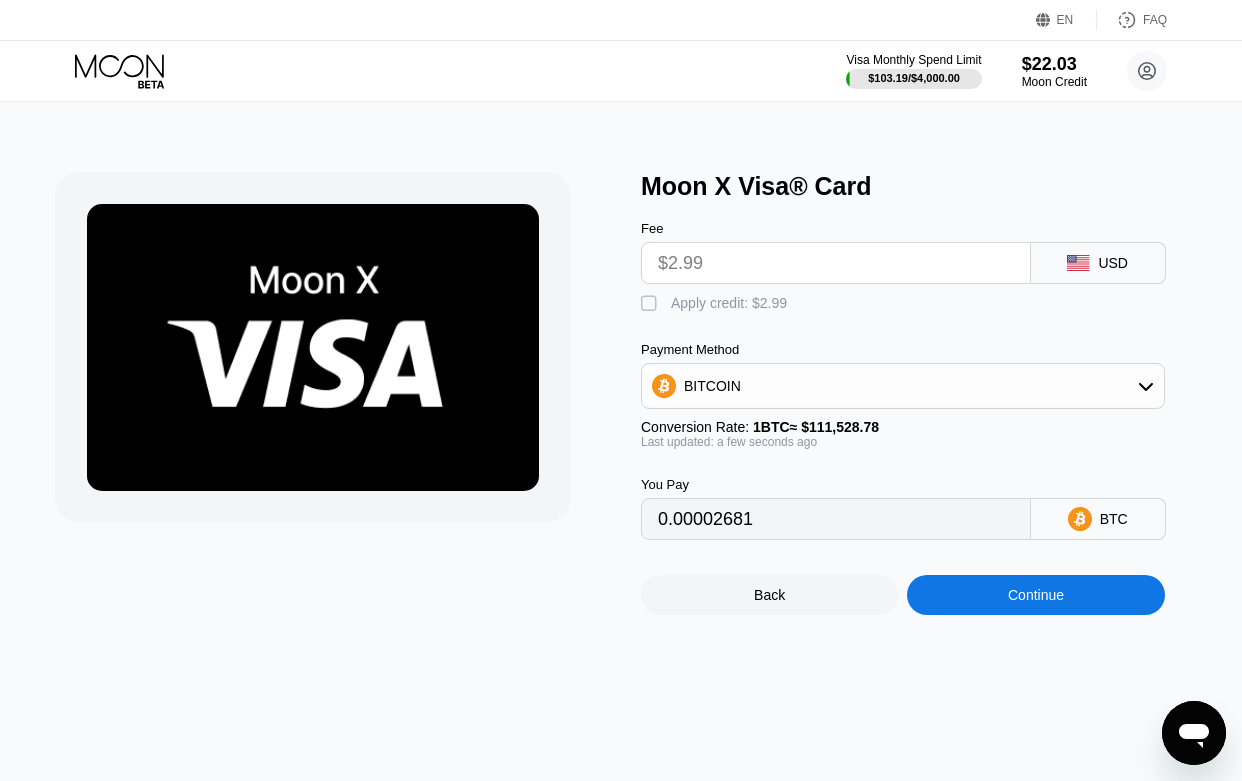 type on "0" 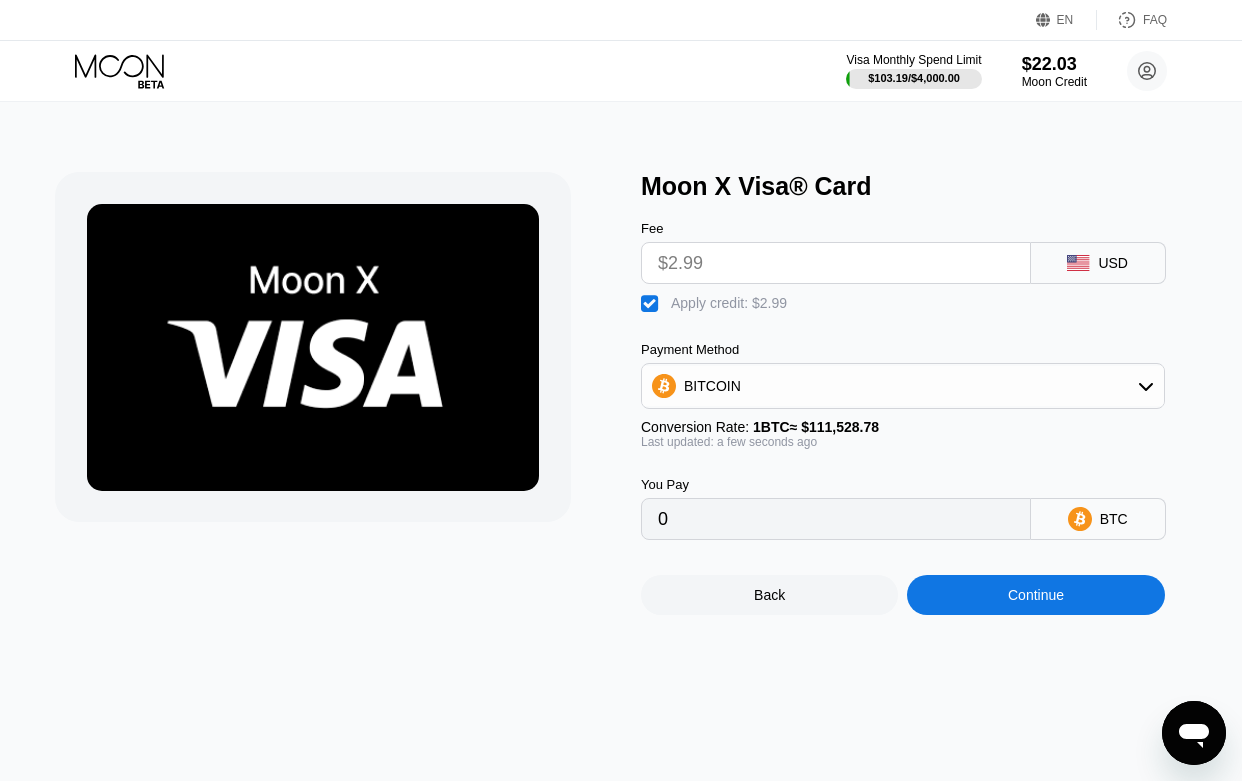 click on "BITCOIN" at bounding box center (903, 386) 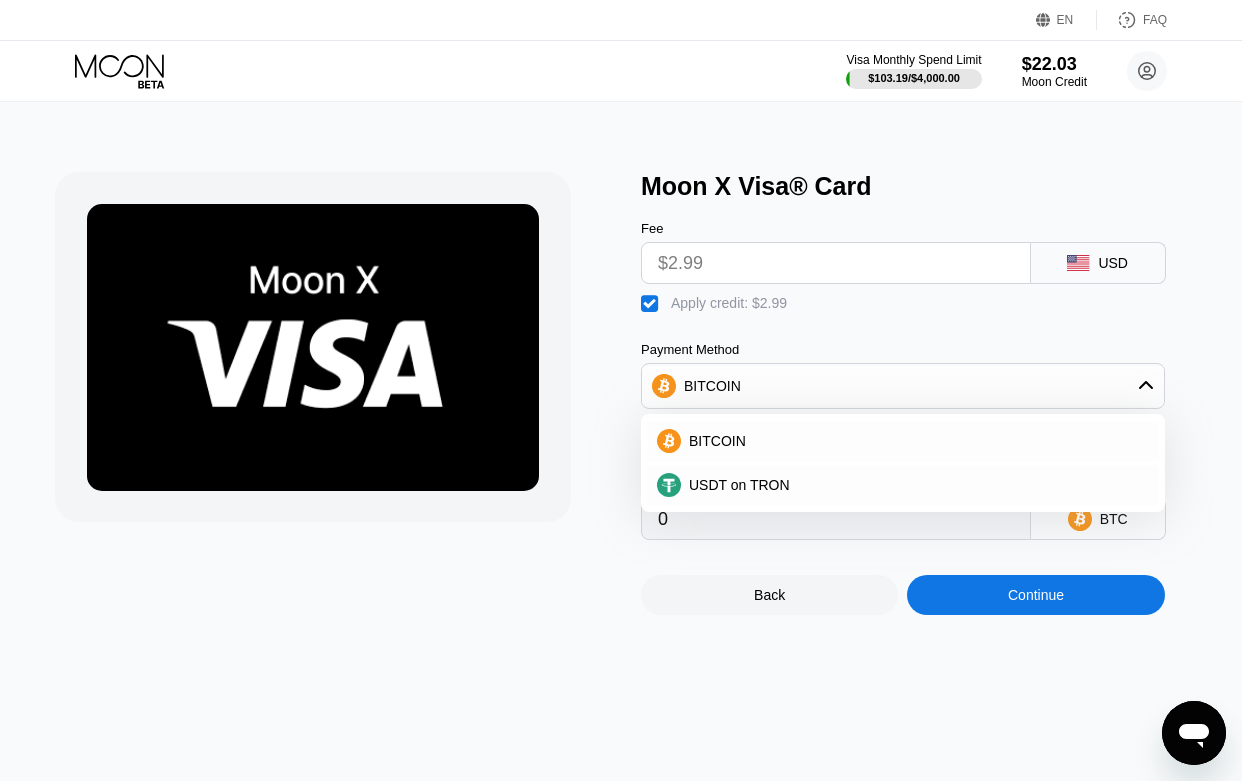 click on "BITCOIN" at bounding box center (903, 386) 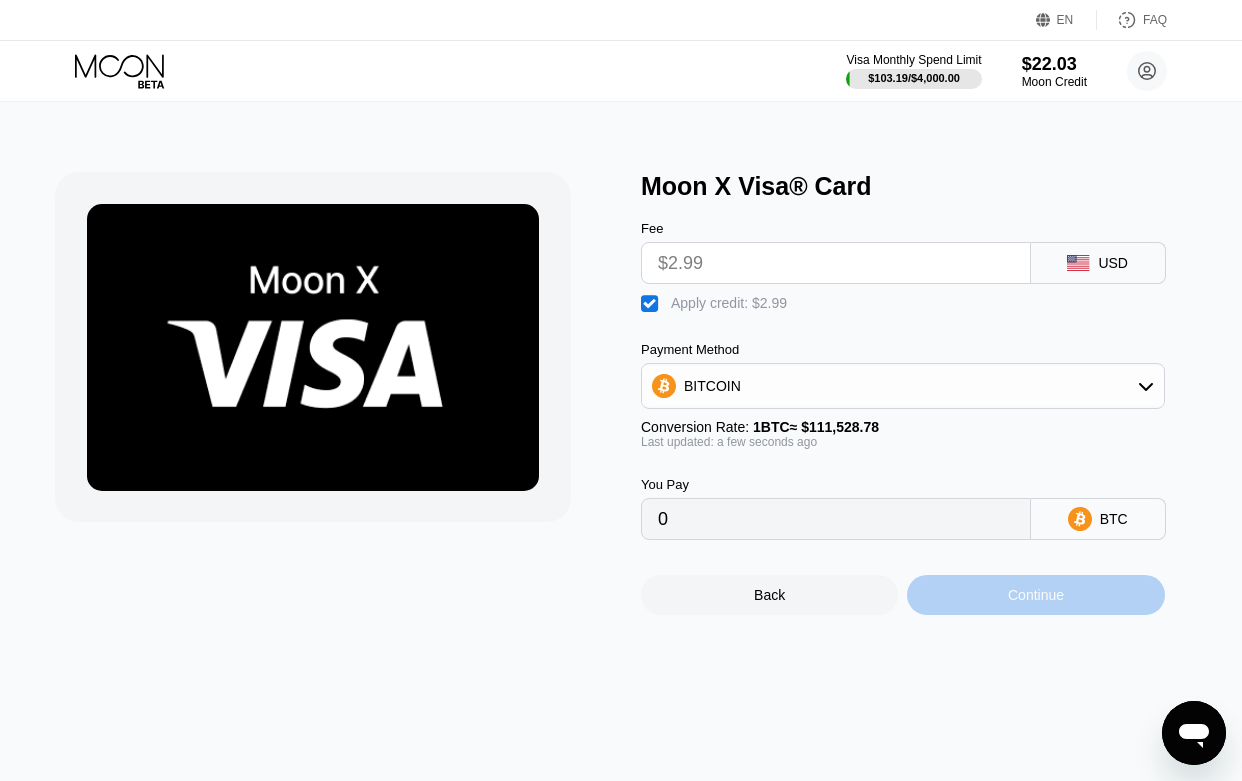 click on "Continue" at bounding box center (1035, 595) 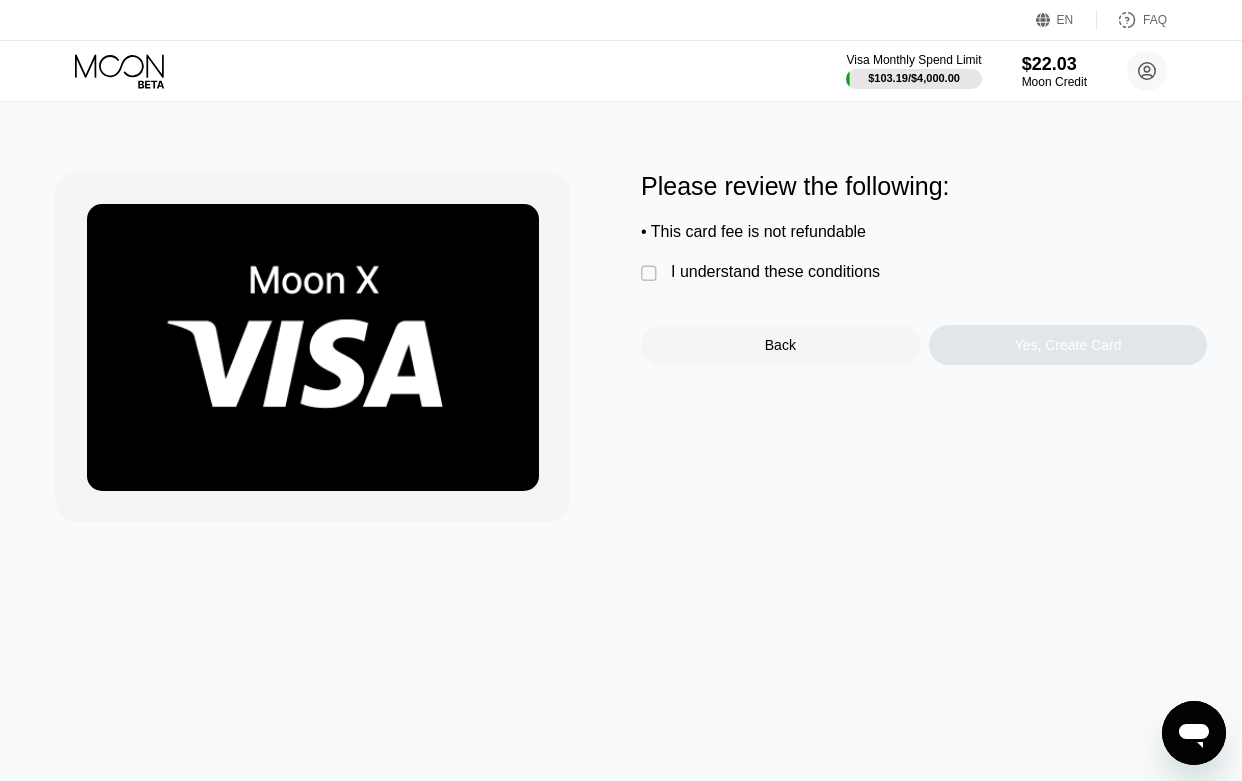 click on "" at bounding box center [651, 274] 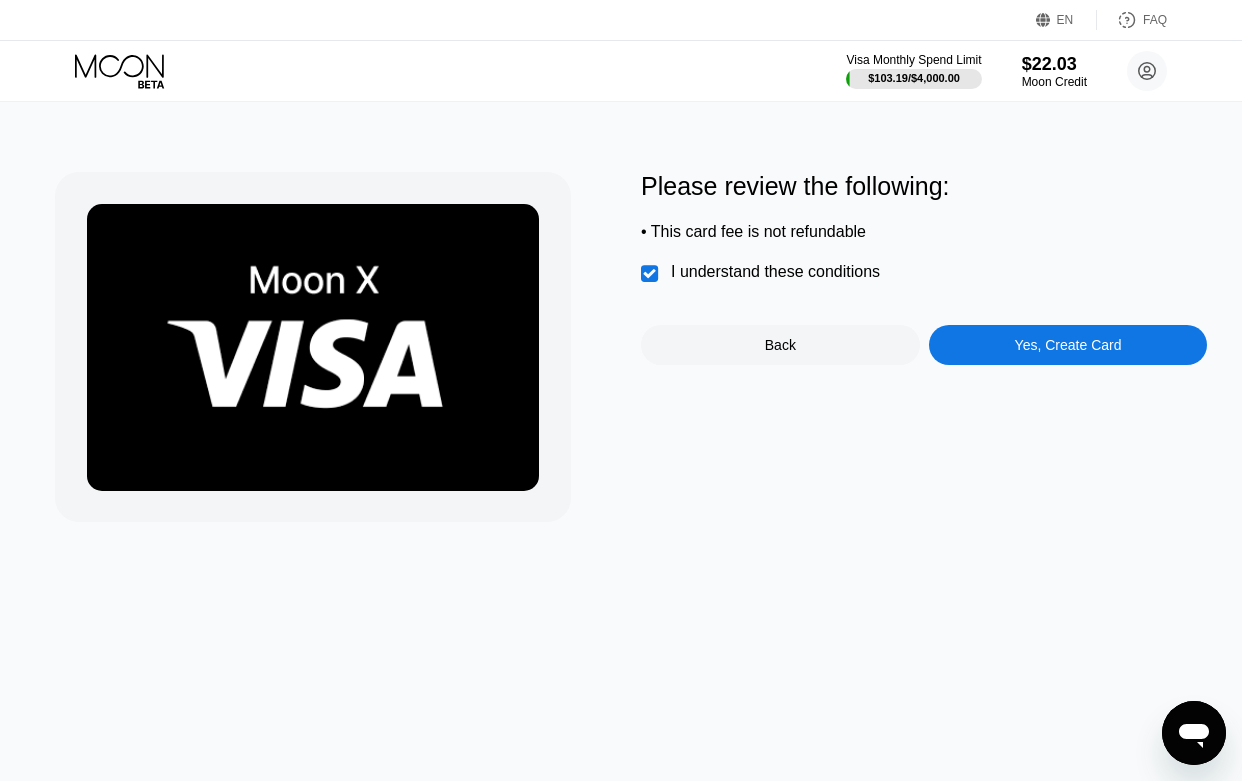 click on "Yes, Create Card" at bounding box center (1068, 345) 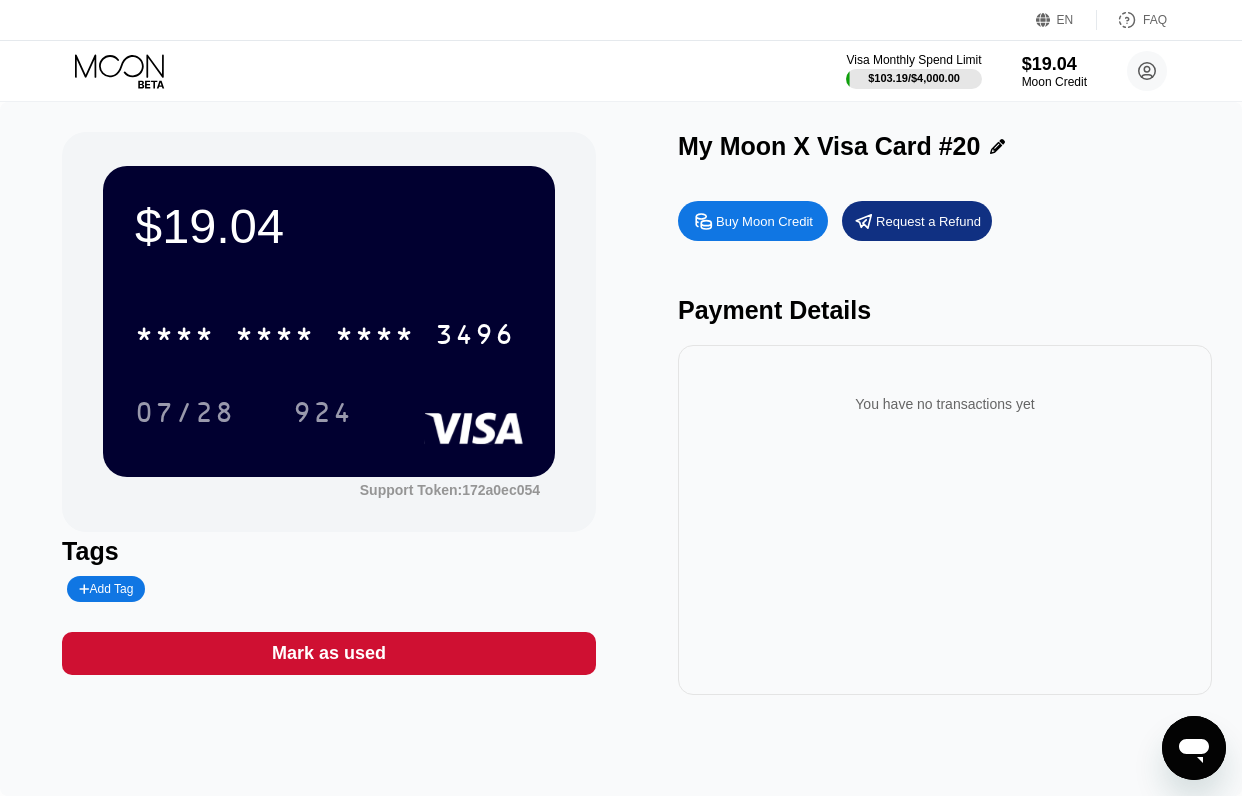 click on "* * * *" at bounding box center (275, 337) 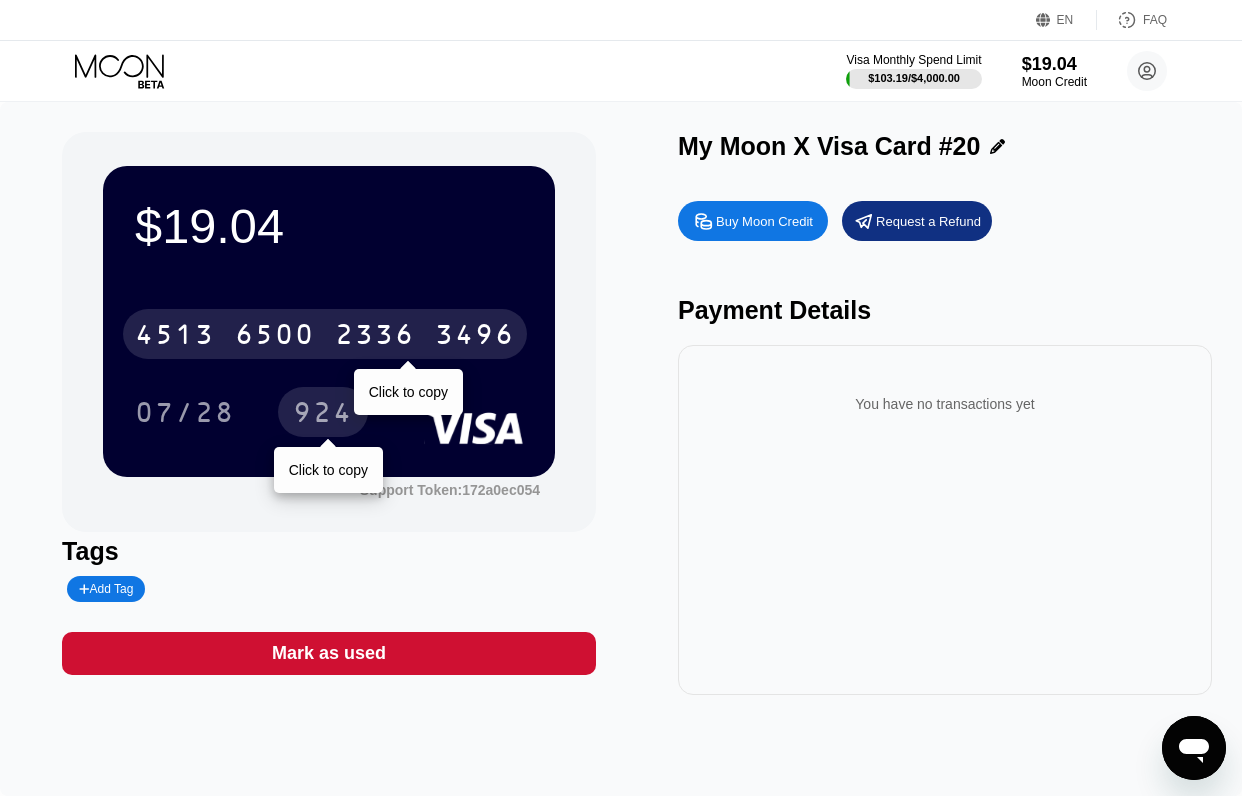 click on "924" at bounding box center [323, 415] 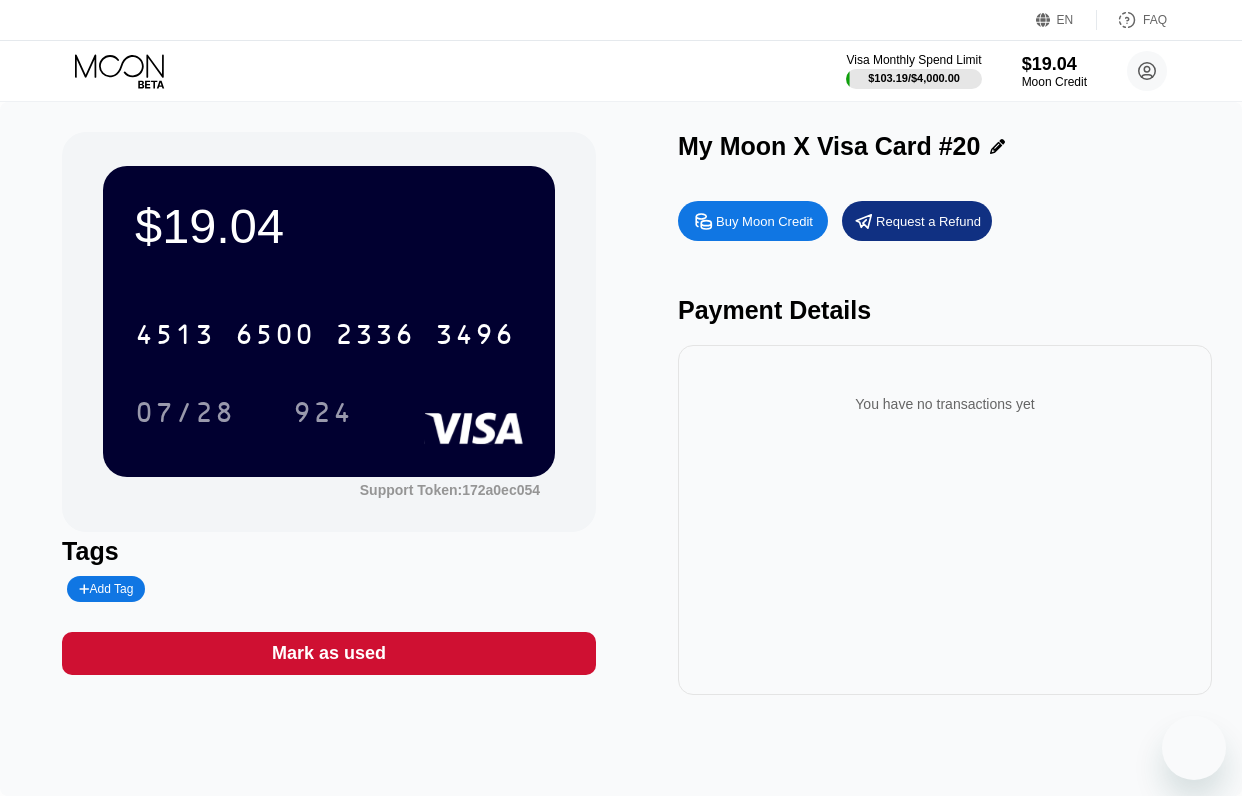 scroll, scrollTop: 0, scrollLeft: 0, axis: both 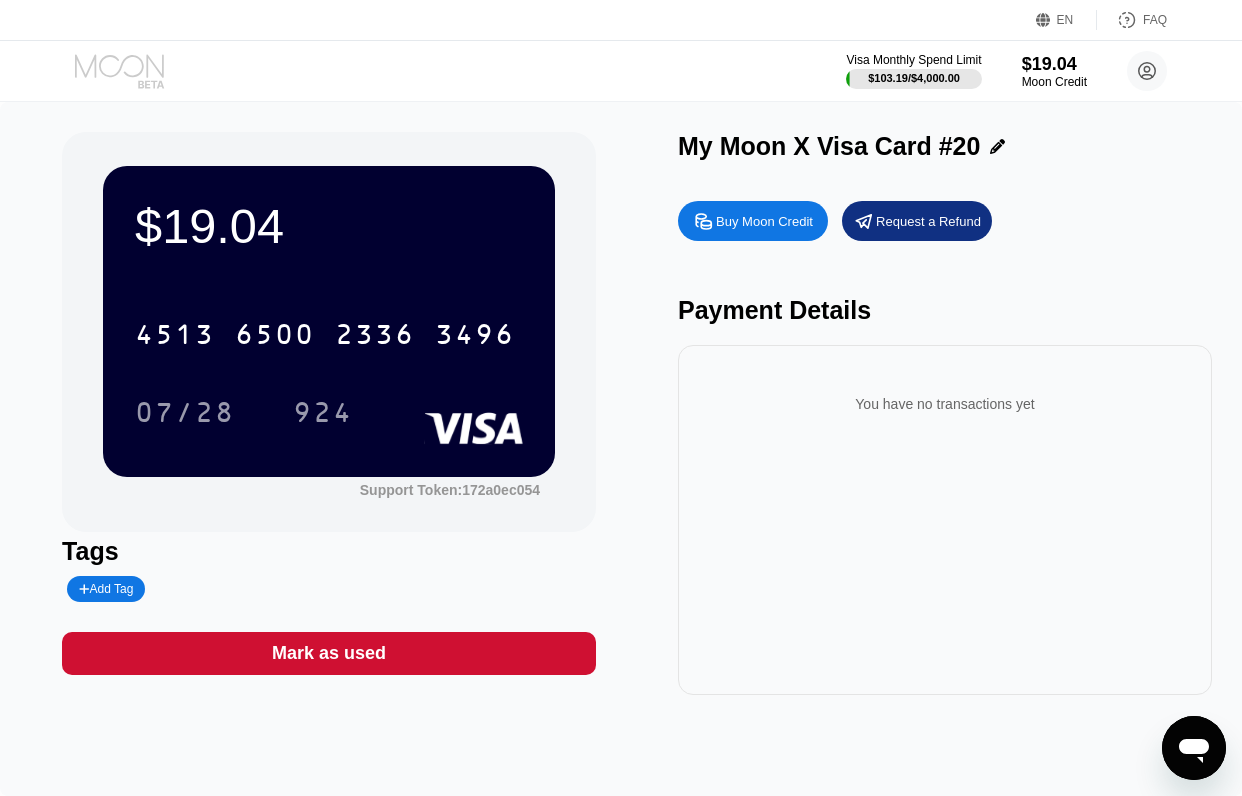 click 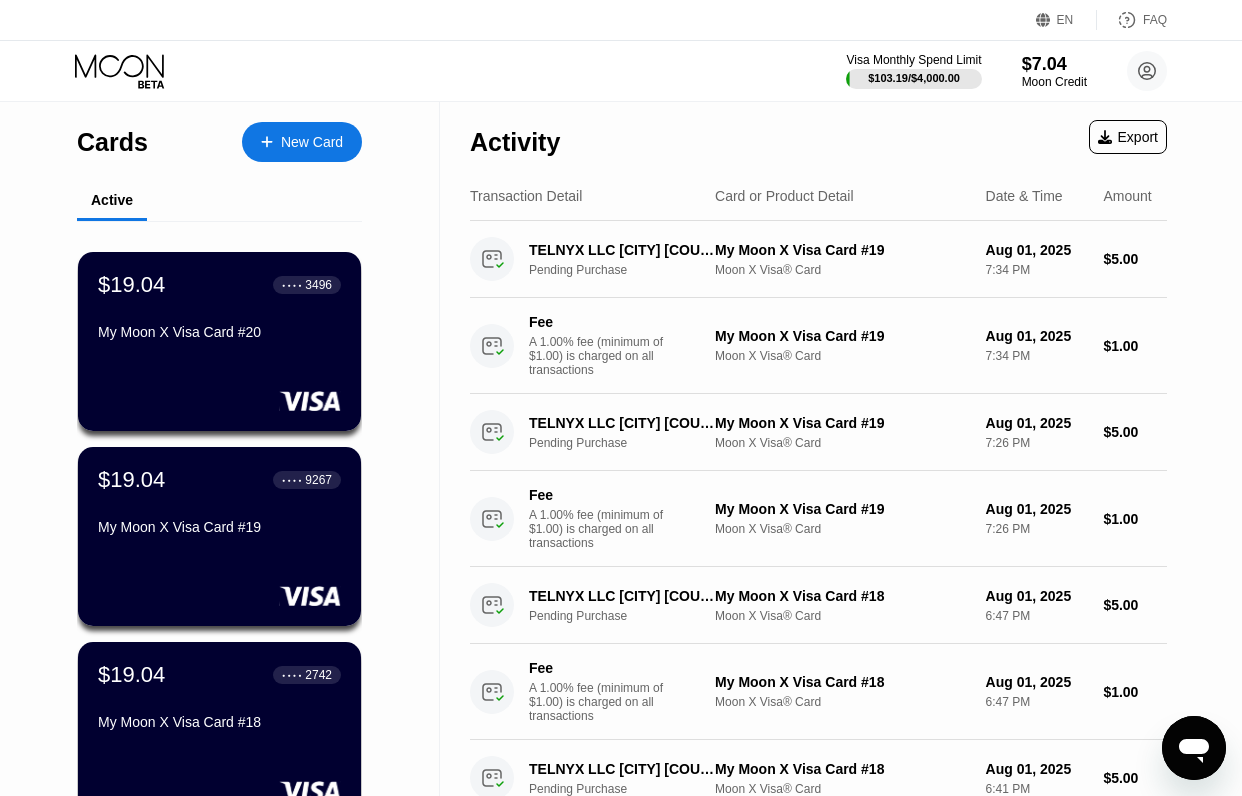 click on "New Card" at bounding box center [312, 142] 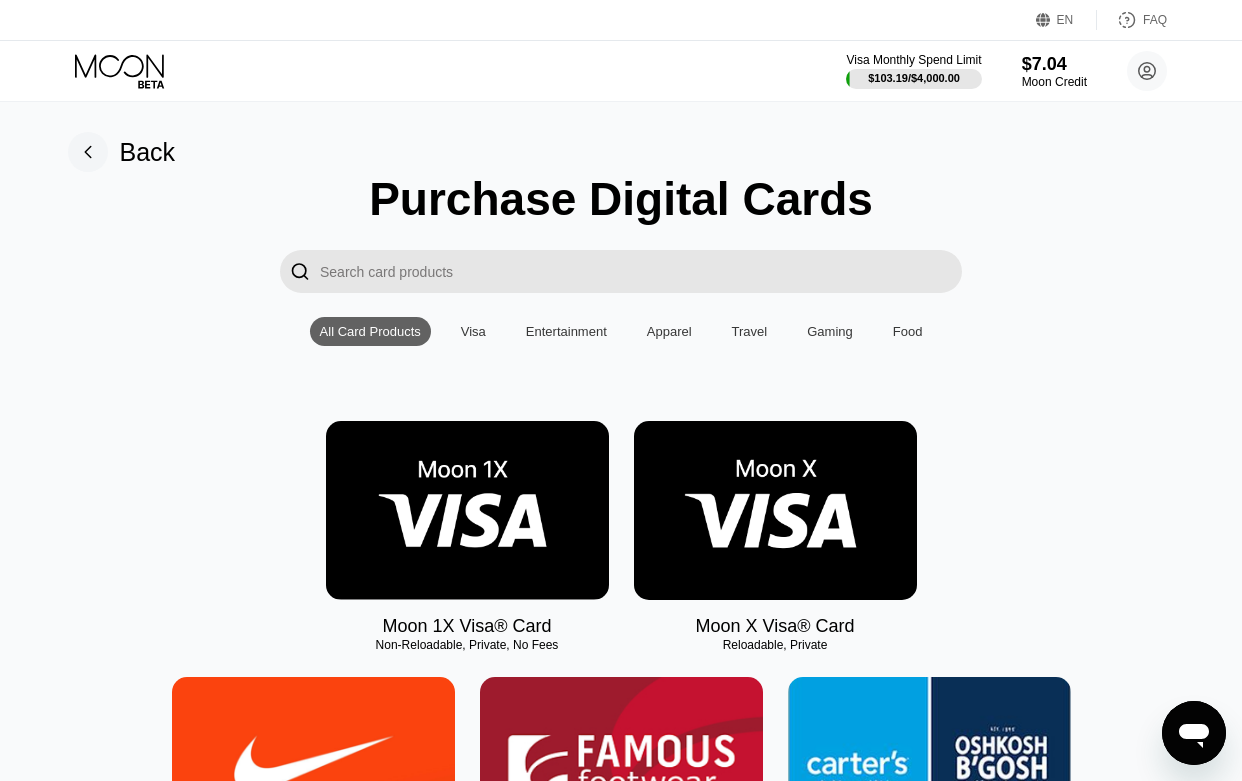 click at bounding box center [775, 510] 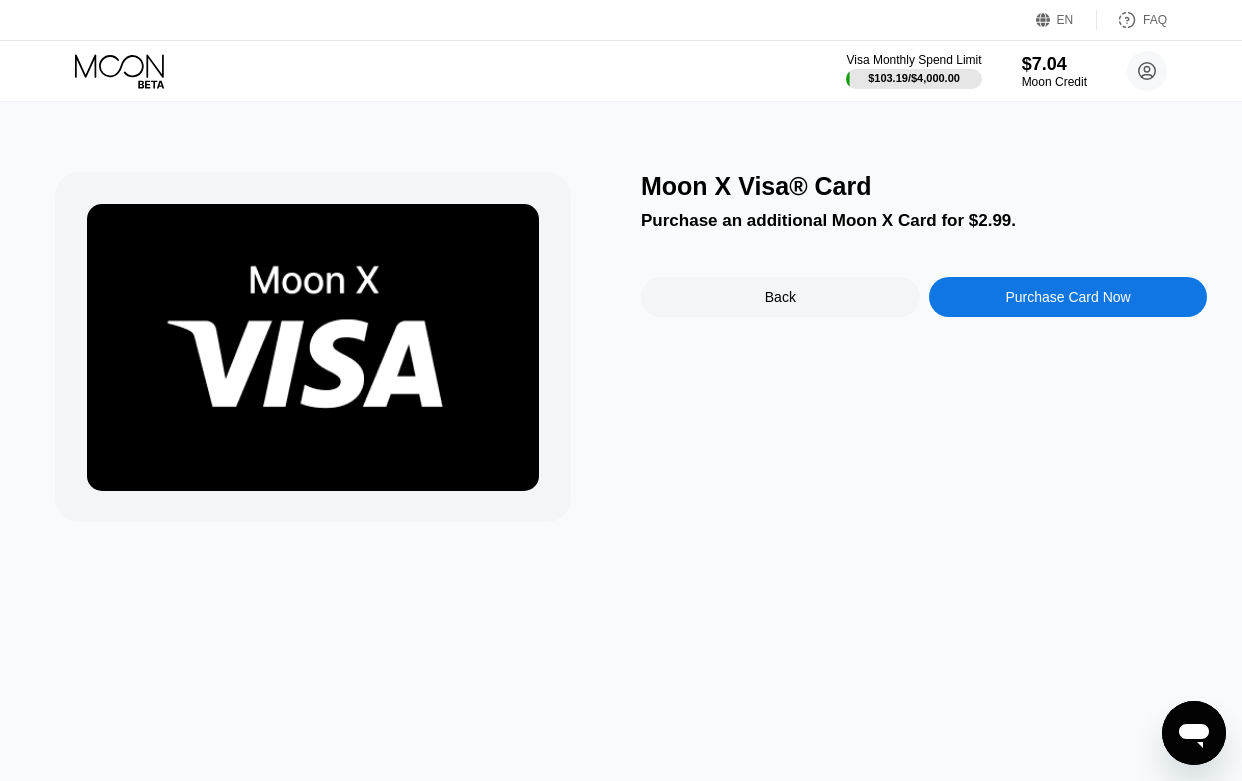 click on "Purchase an additional Moon X Card for $2.99." at bounding box center (924, 221) 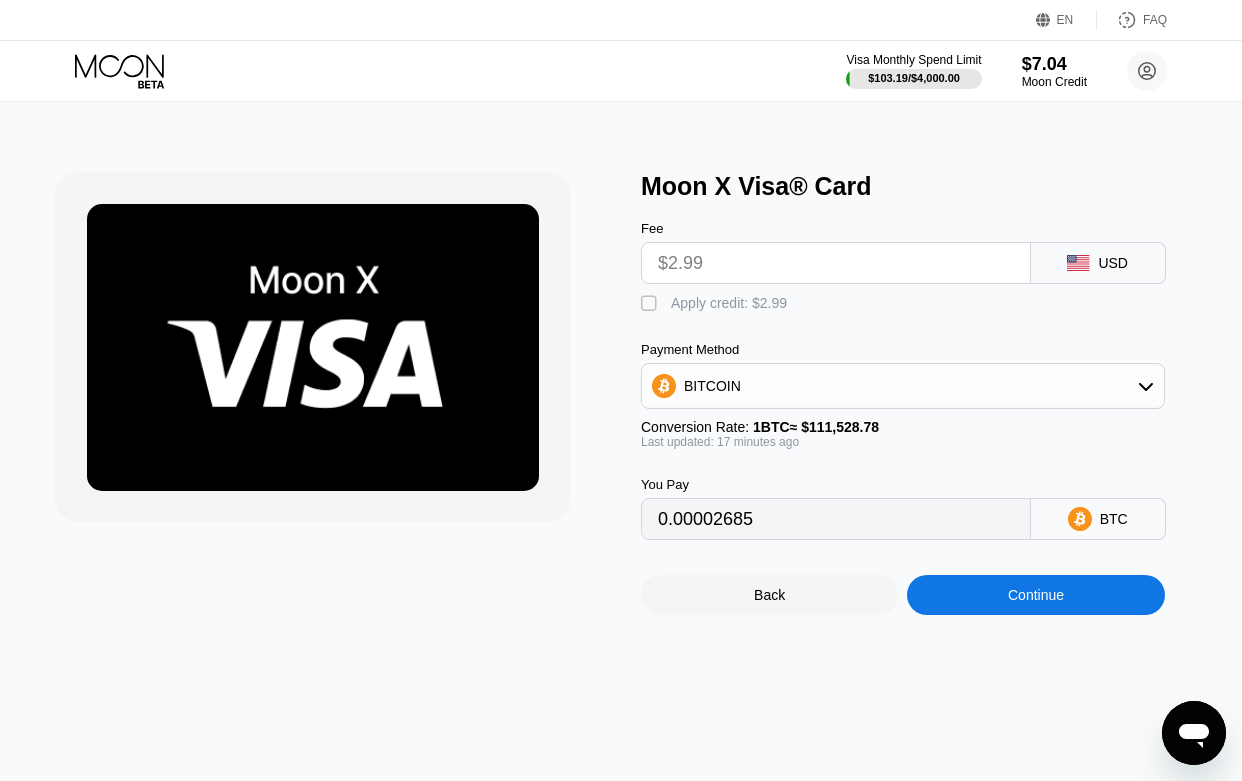 click on "" at bounding box center (651, 304) 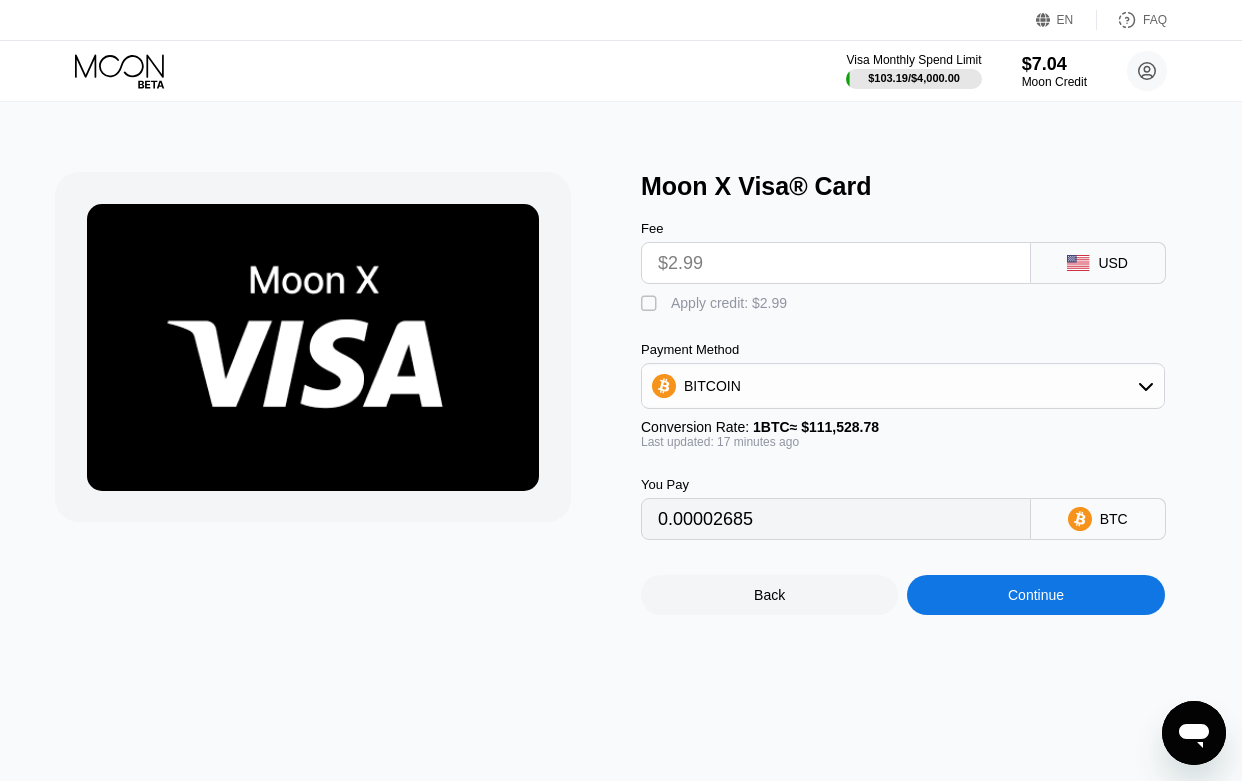 type on "0" 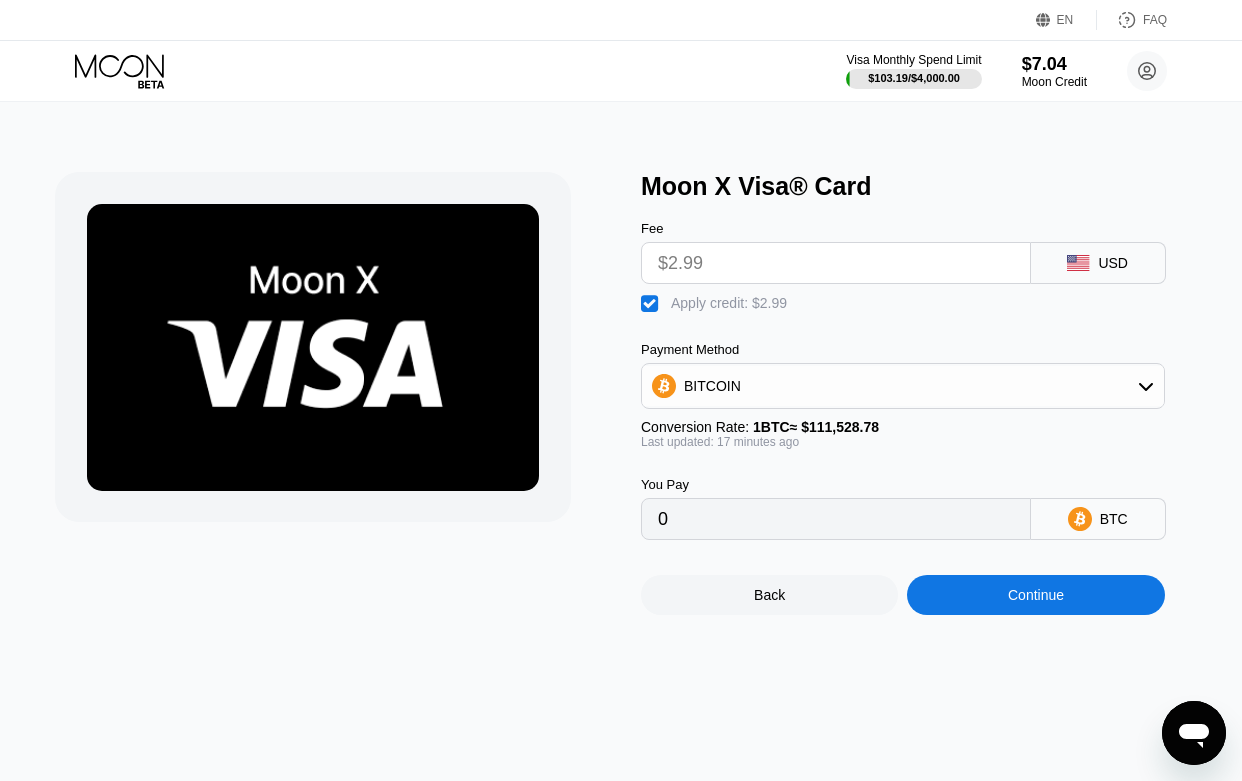 click on "Continue" at bounding box center [1036, 595] 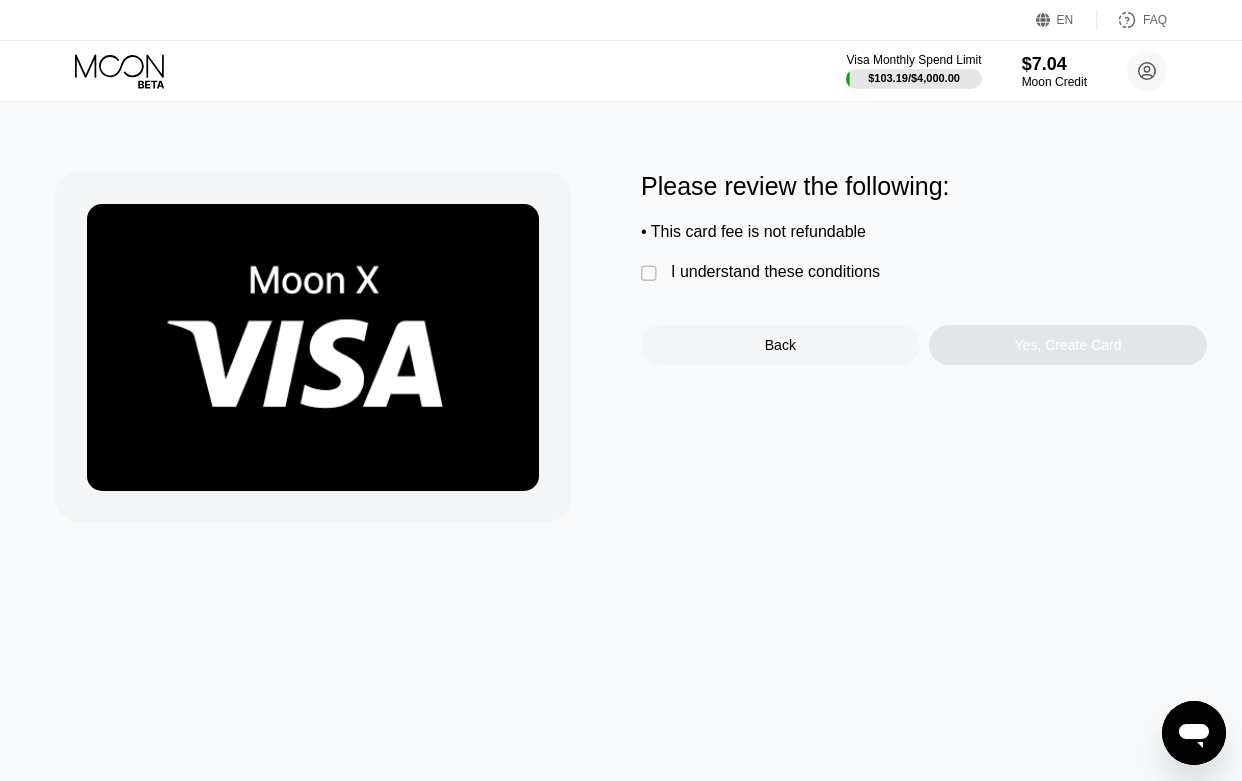 click on "I understand these conditions" at bounding box center (775, 272) 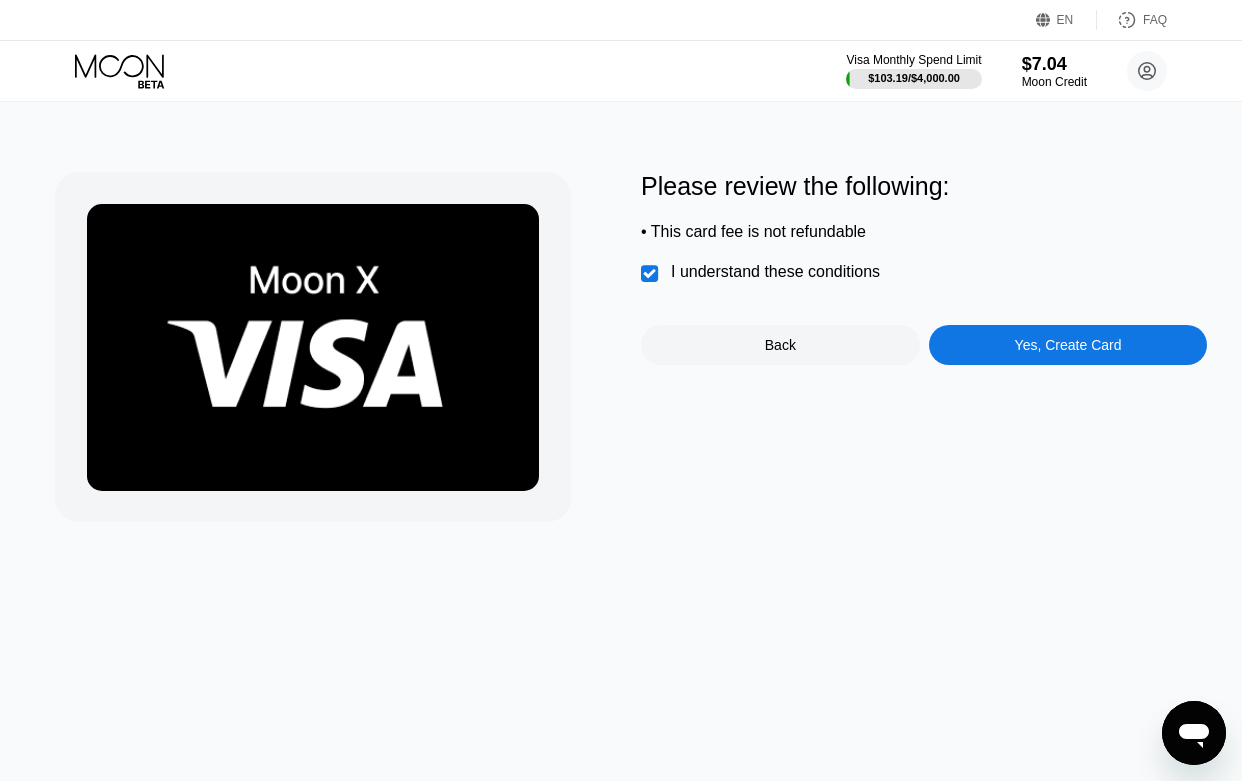click on "Please review the following: • This card fee is not refundable  I understand these conditions Back Yes, Create Card" at bounding box center [924, 347] 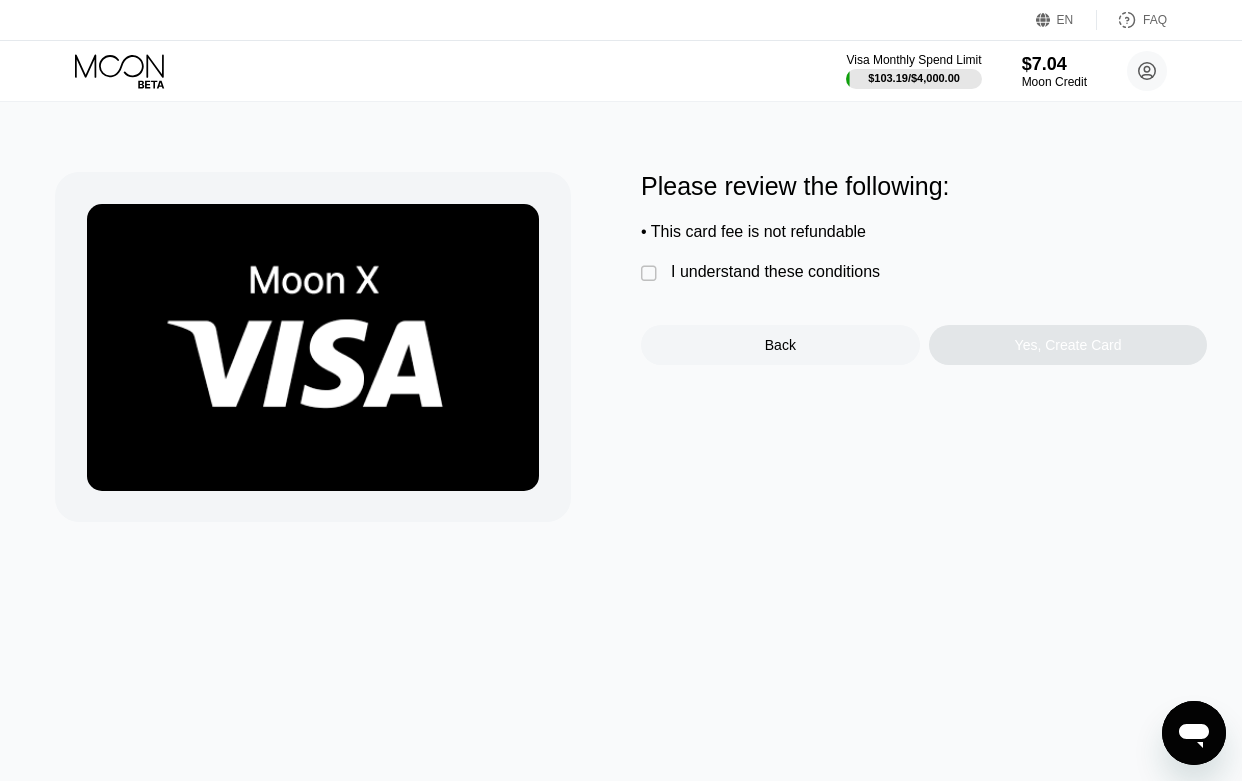 scroll, scrollTop: 0, scrollLeft: 0, axis: both 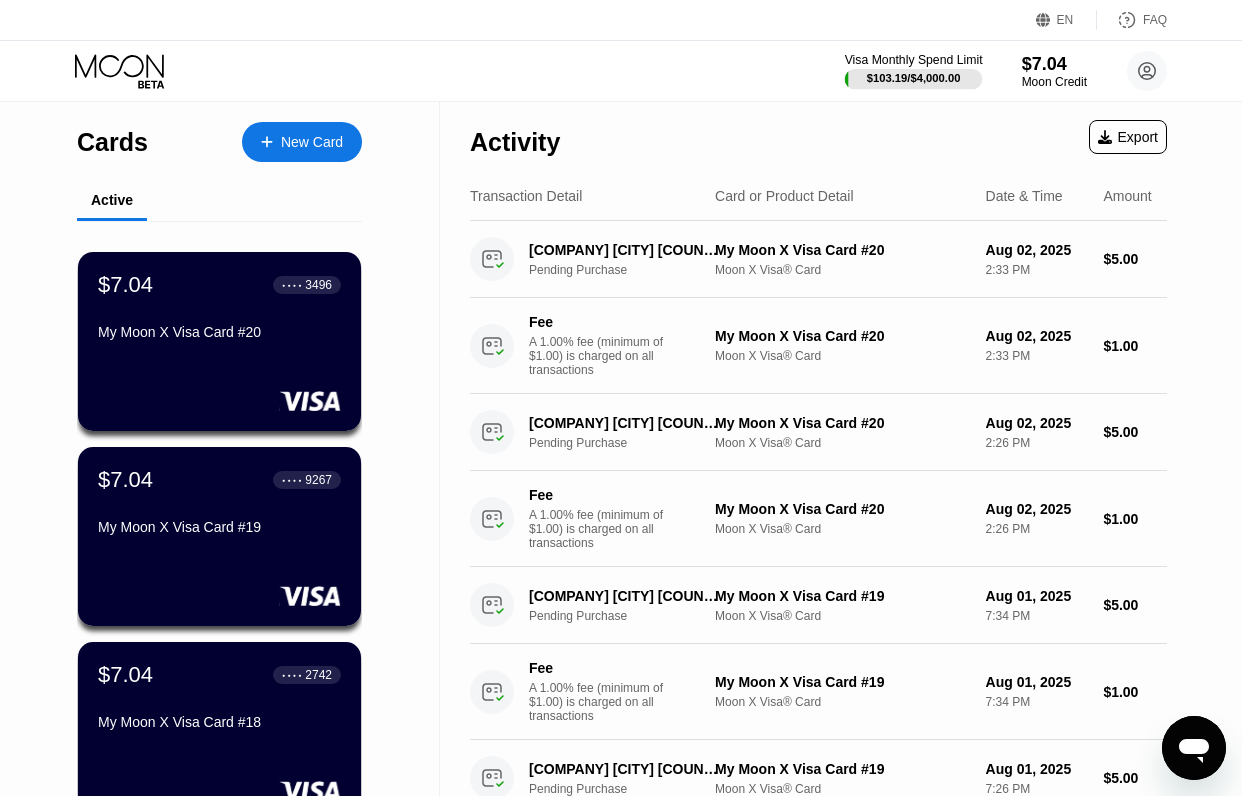 click on "[CURRENCY] [CURRENCY] [CURRENCY] [CREDIT CARD] [EMAIL]  Home Settings Support Careers About Us Log out Privacy policy Terms" at bounding box center (1006, 71) 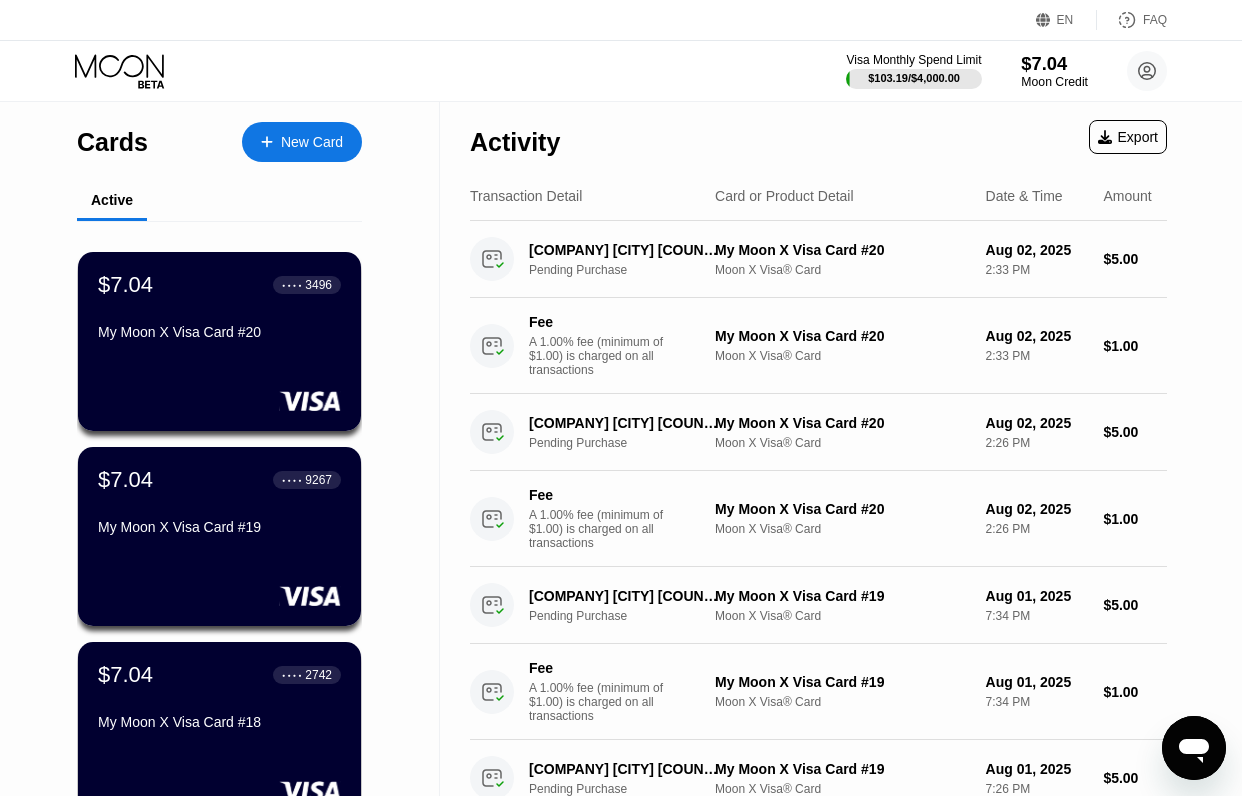 click on "$7.04" at bounding box center (1054, 63) 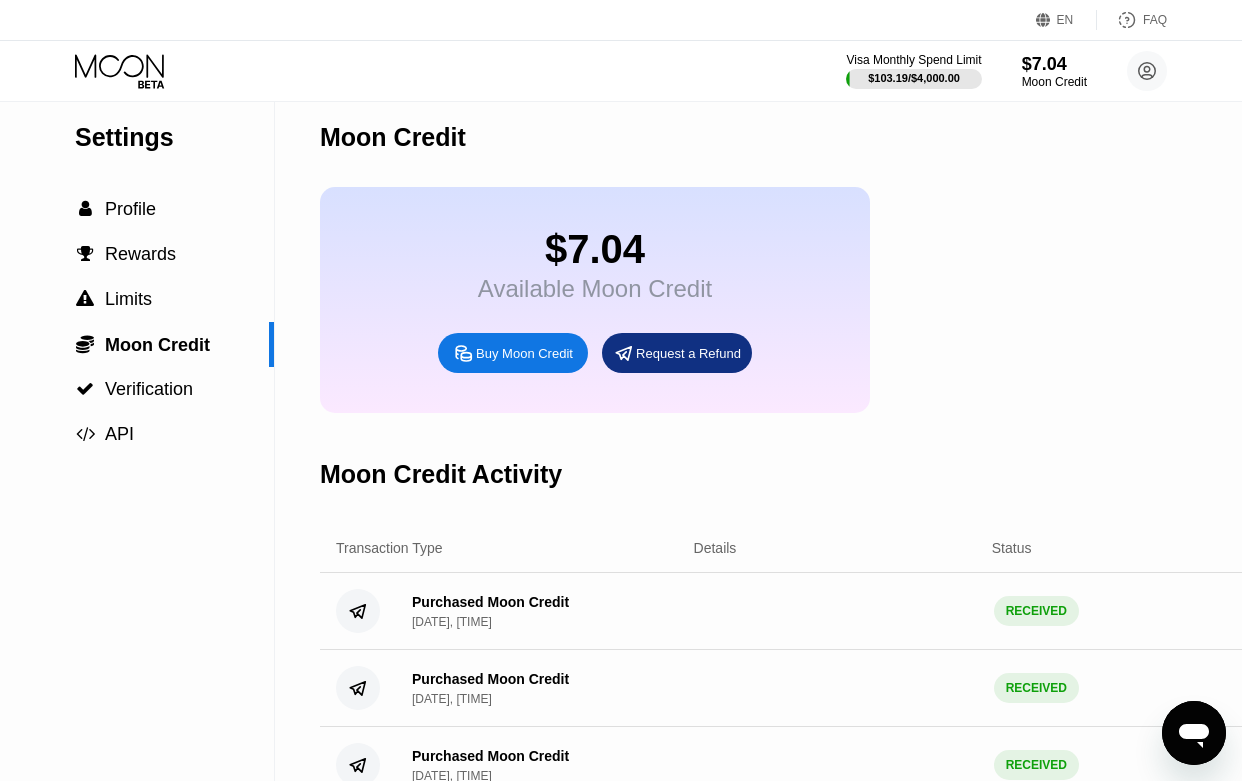 scroll, scrollTop: 0, scrollLeft: 0, axis: both 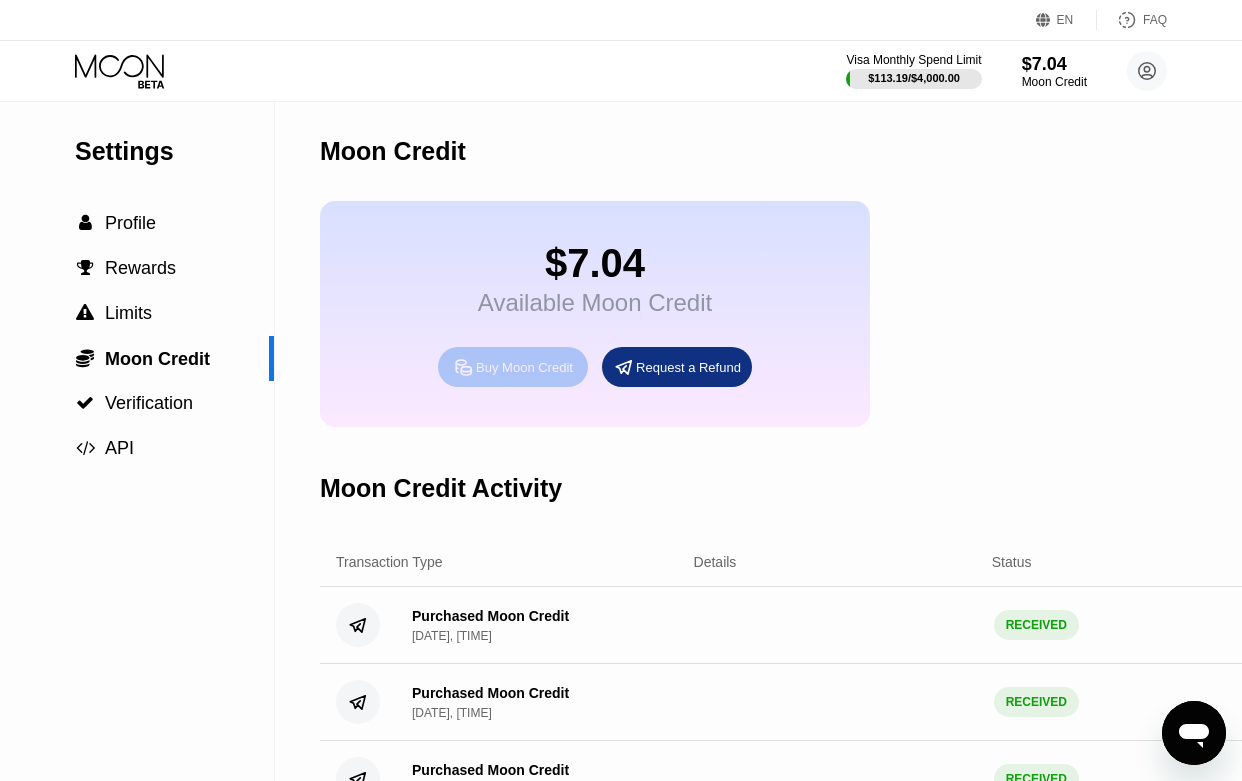 click 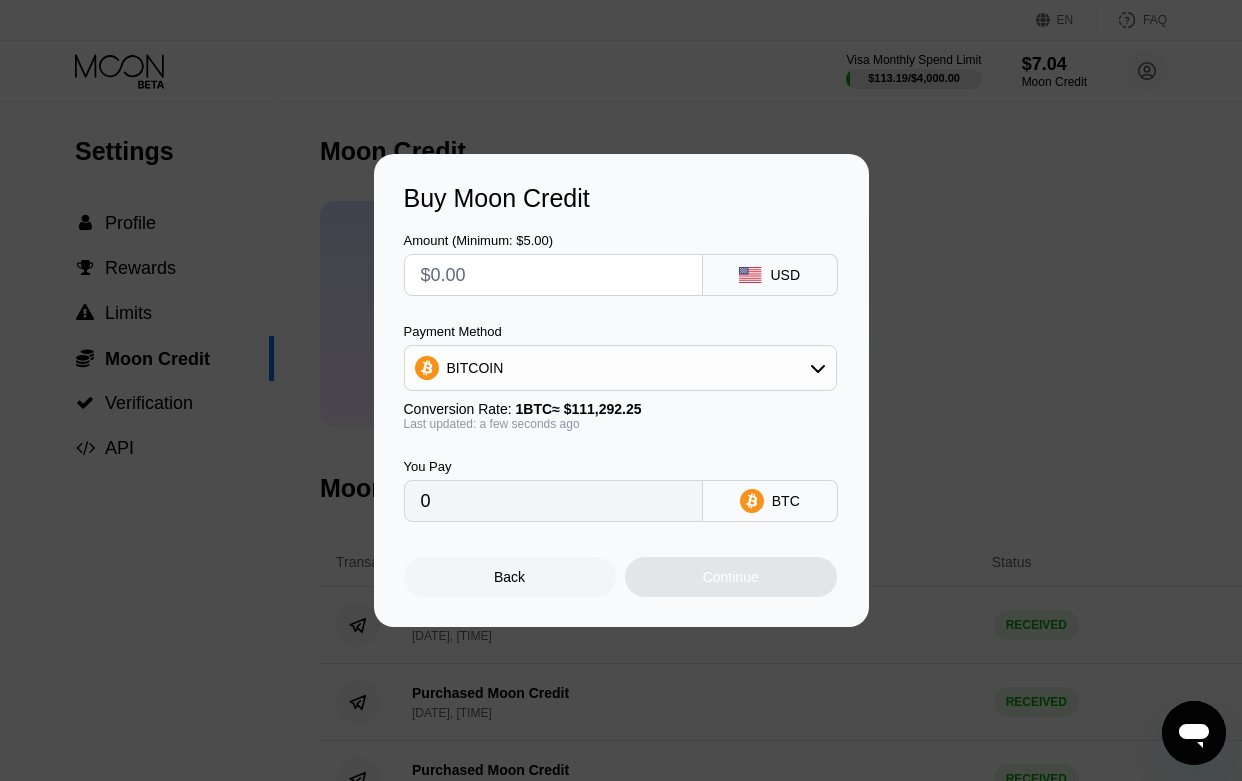 click at bounding box center [553, 275] 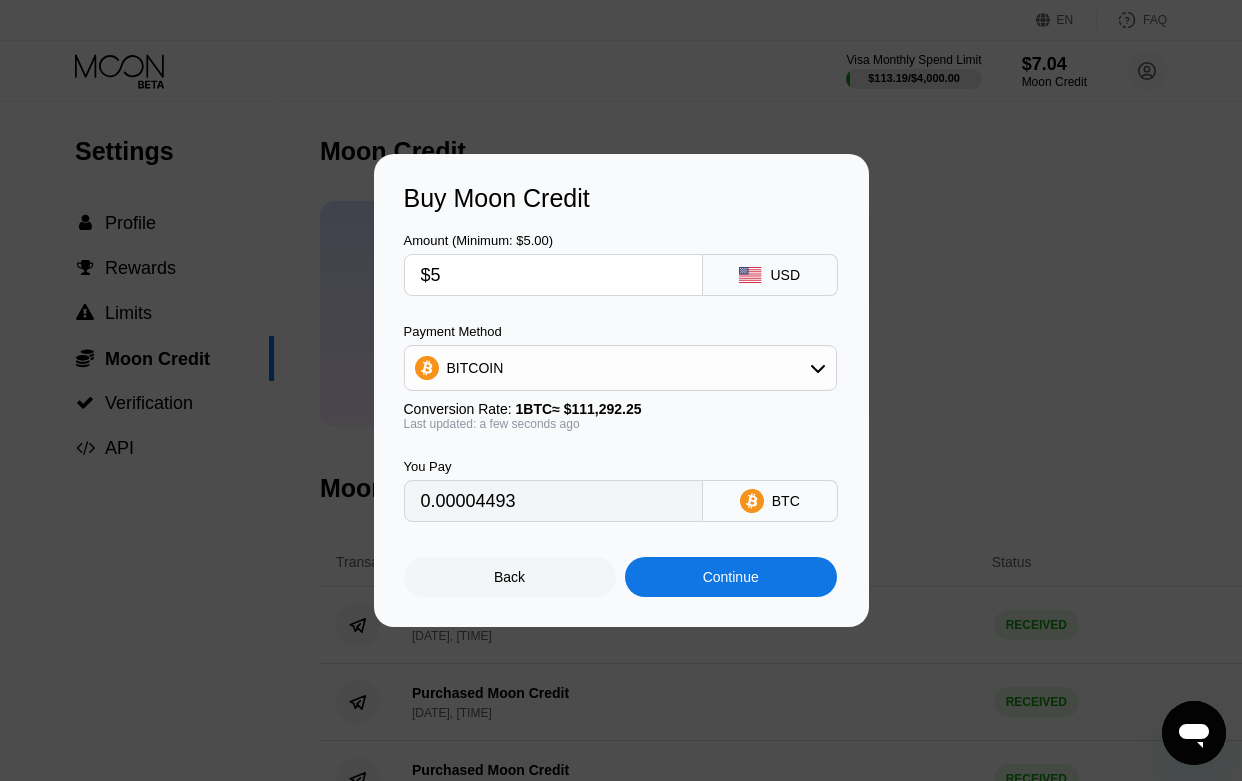 type on "0.00004493" 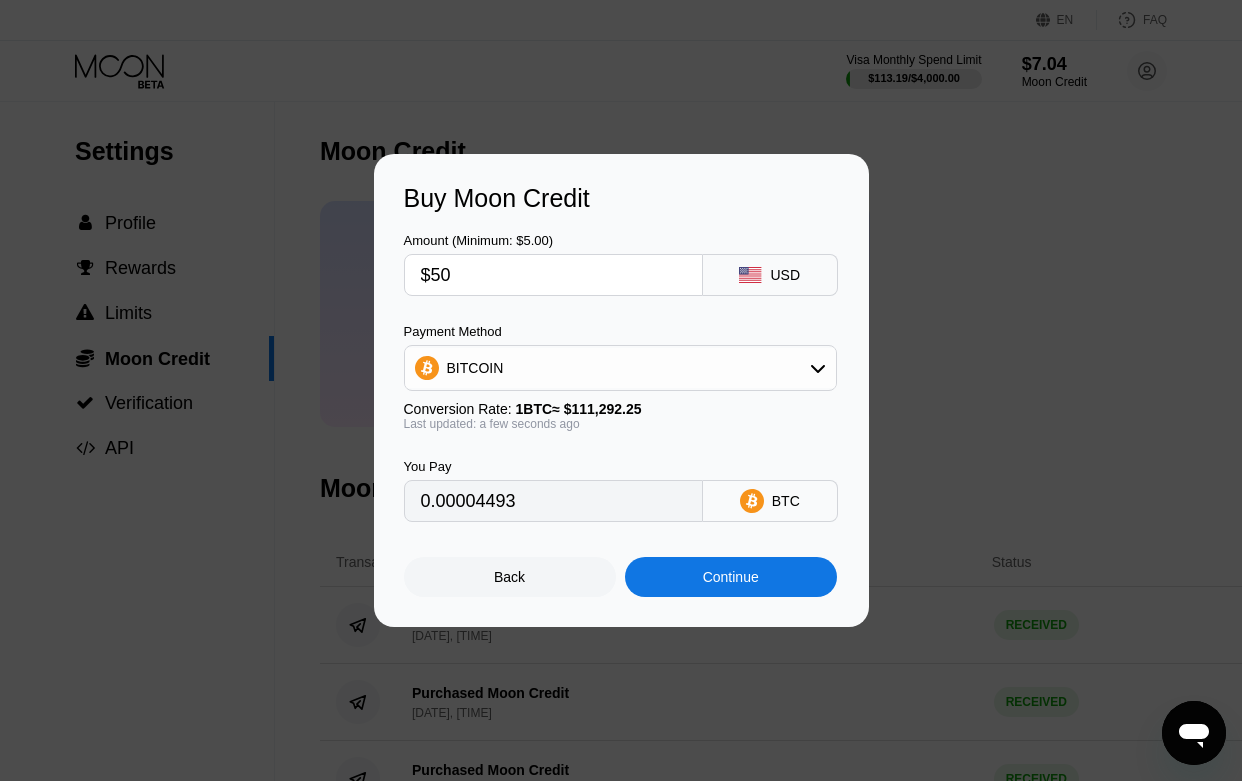 type on "0.00044927" 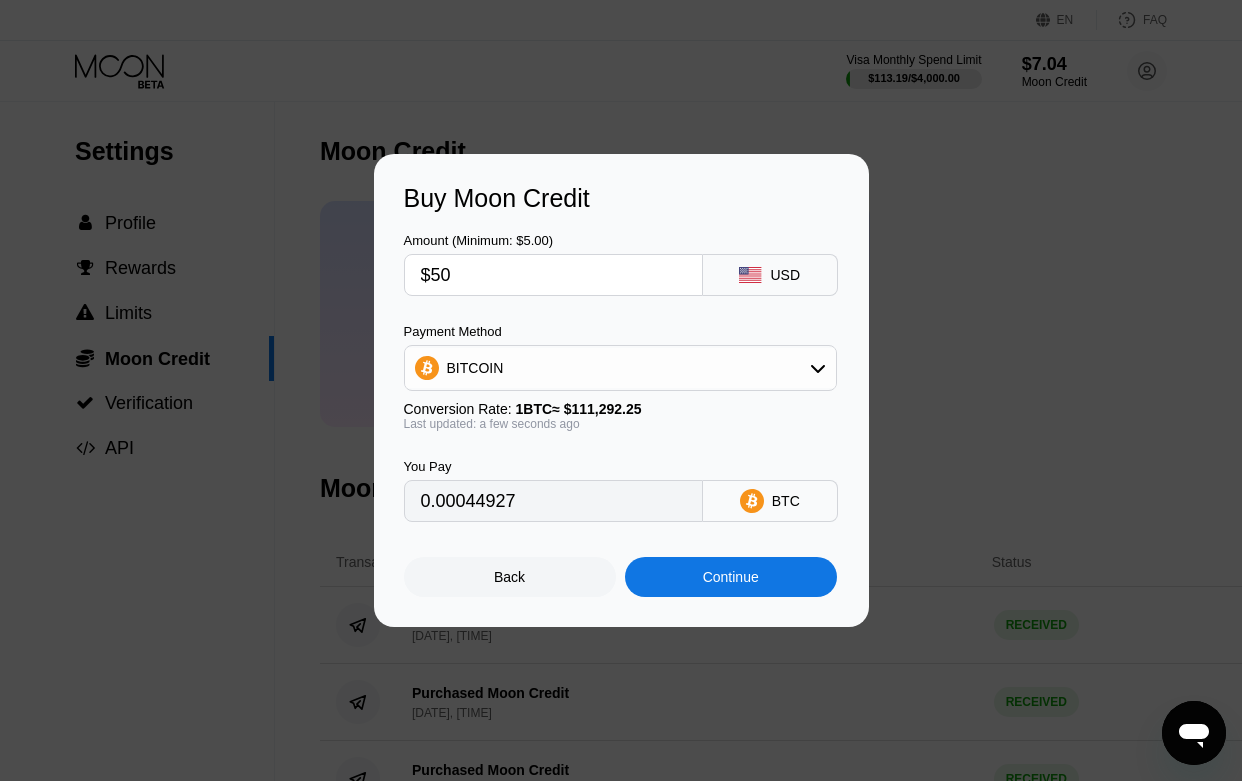 type on "$50" 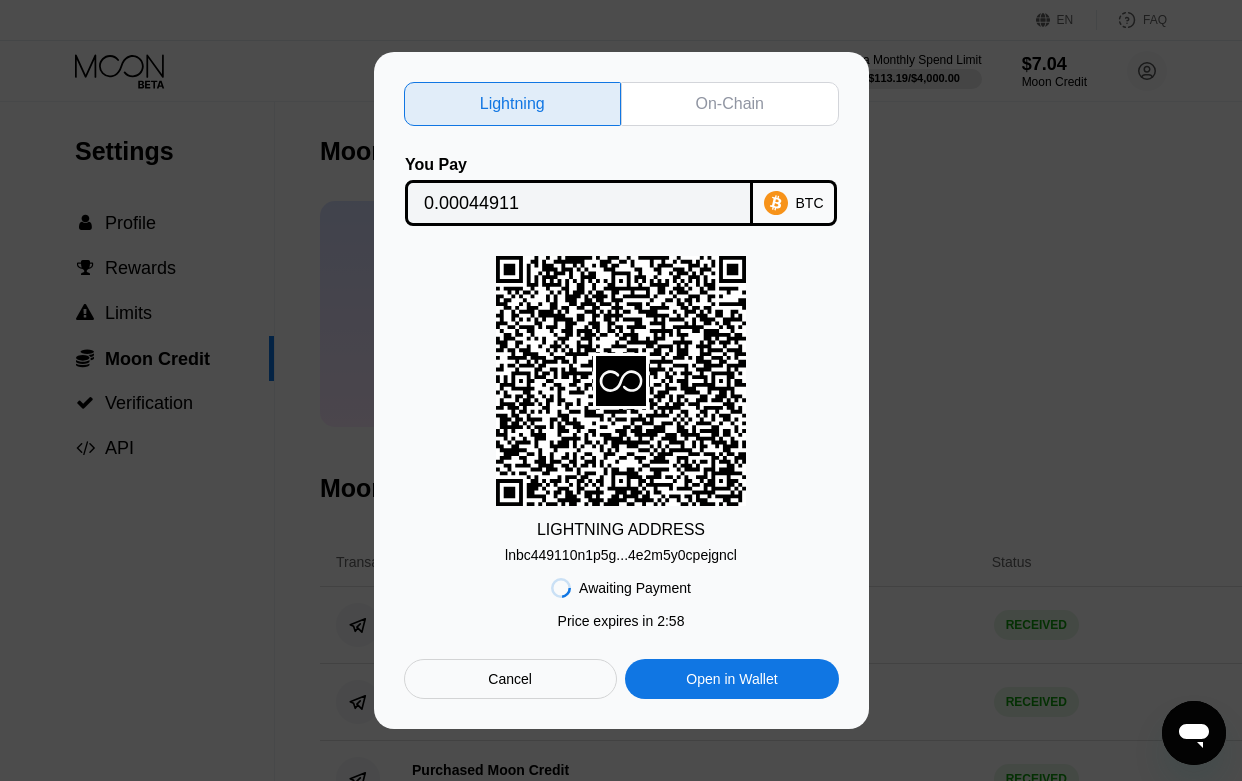 click on "On-Chain" at bounding box center (730, 104) 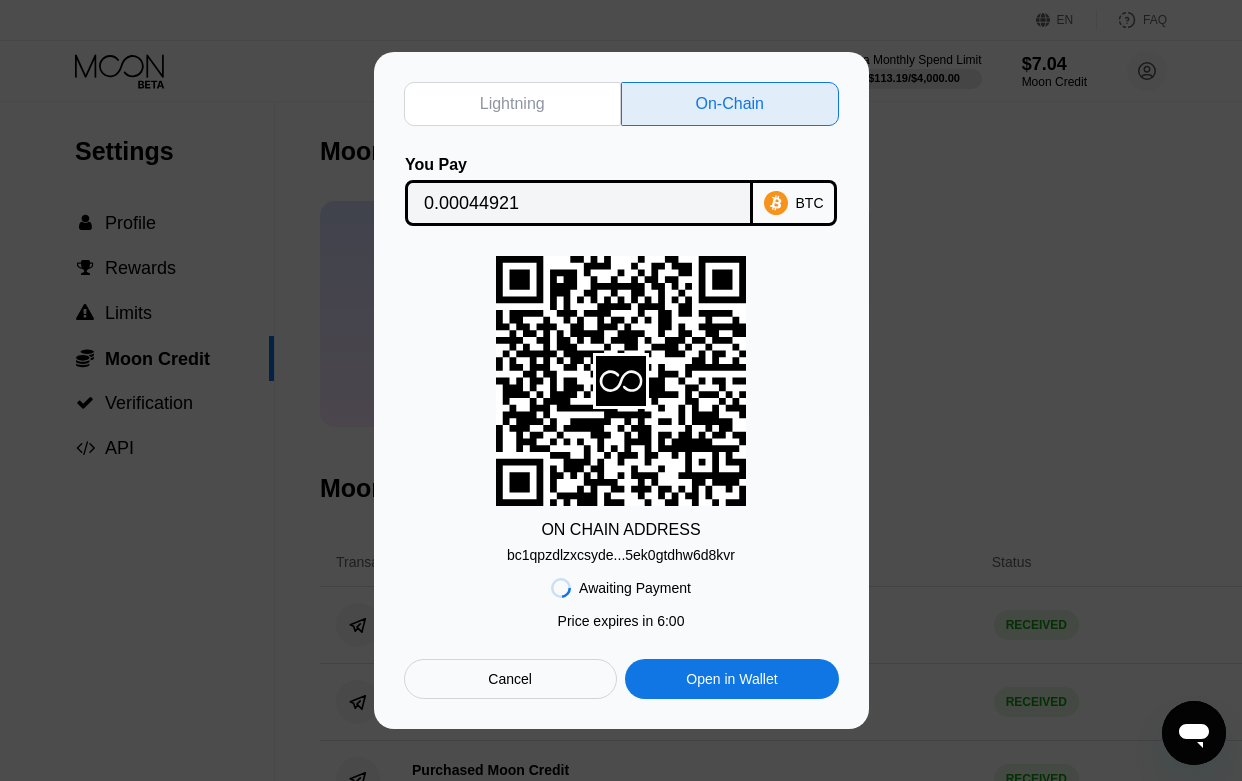 click on "bc1qpzdlzxcsyde...5ek0gtdhw6d8kvr" at bounding box center [621, 555] 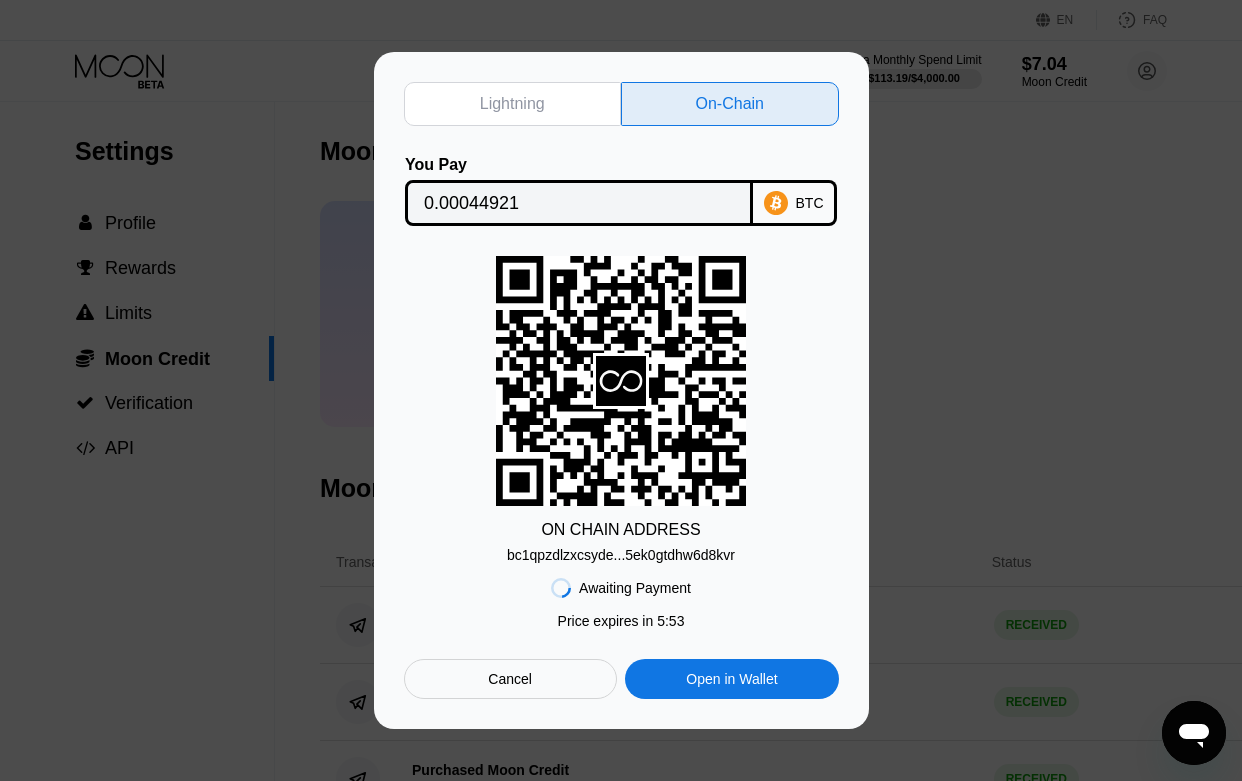click on "0.00044921" at bounding box center (579, 203) 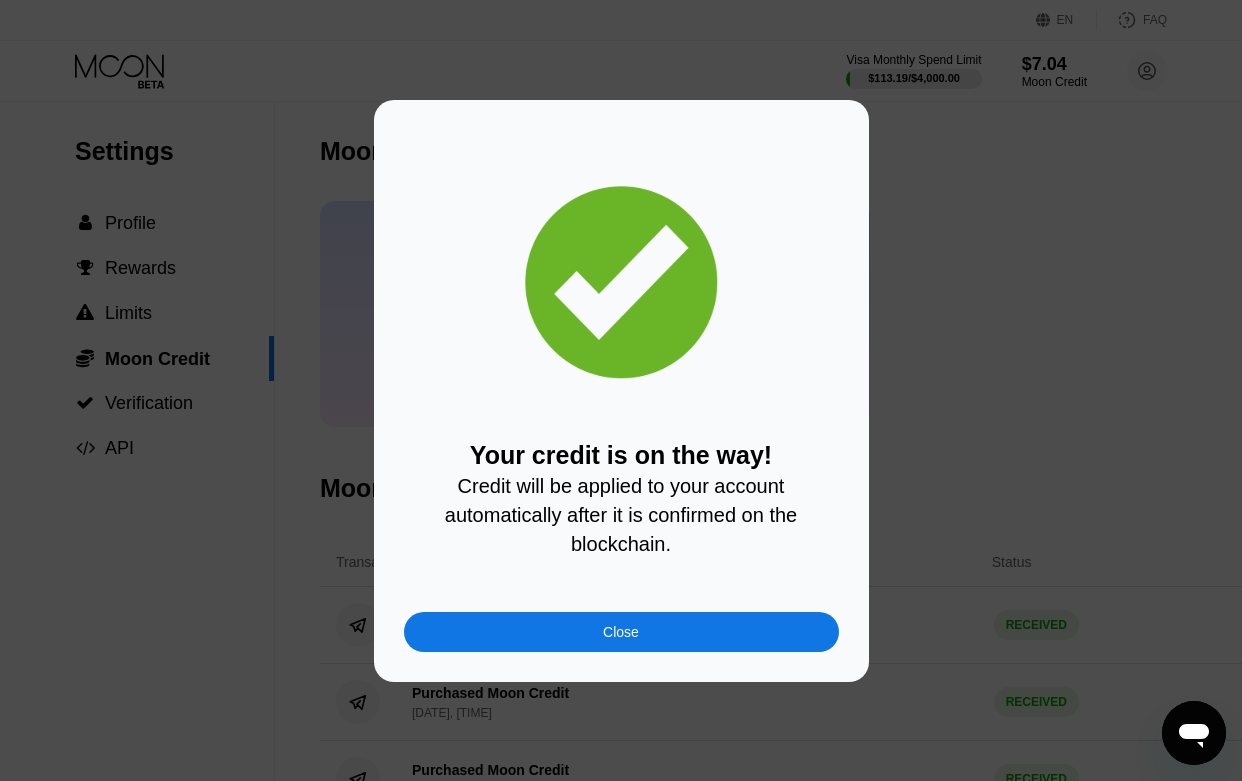 click on "Close" at bounding box center (621, 632) 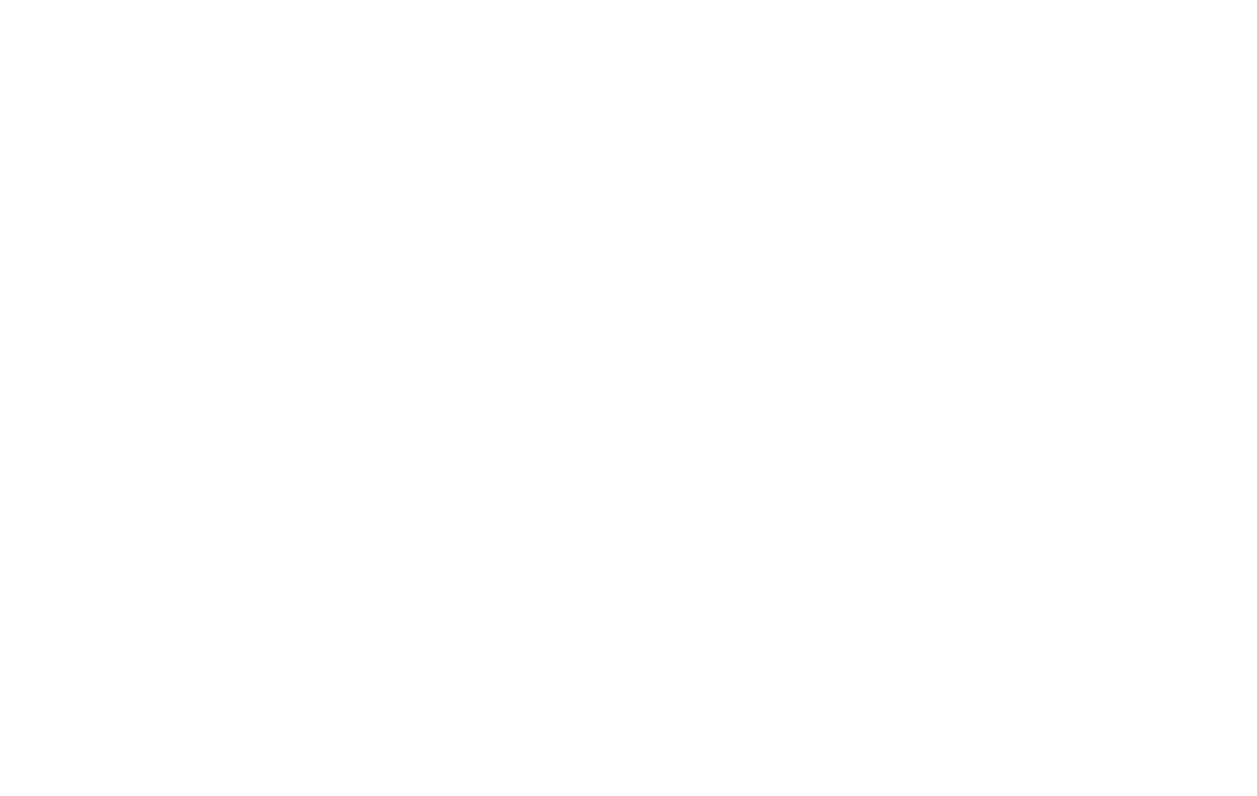 scroll, scrollTop: 0, scrollLeft: 0, axis: both 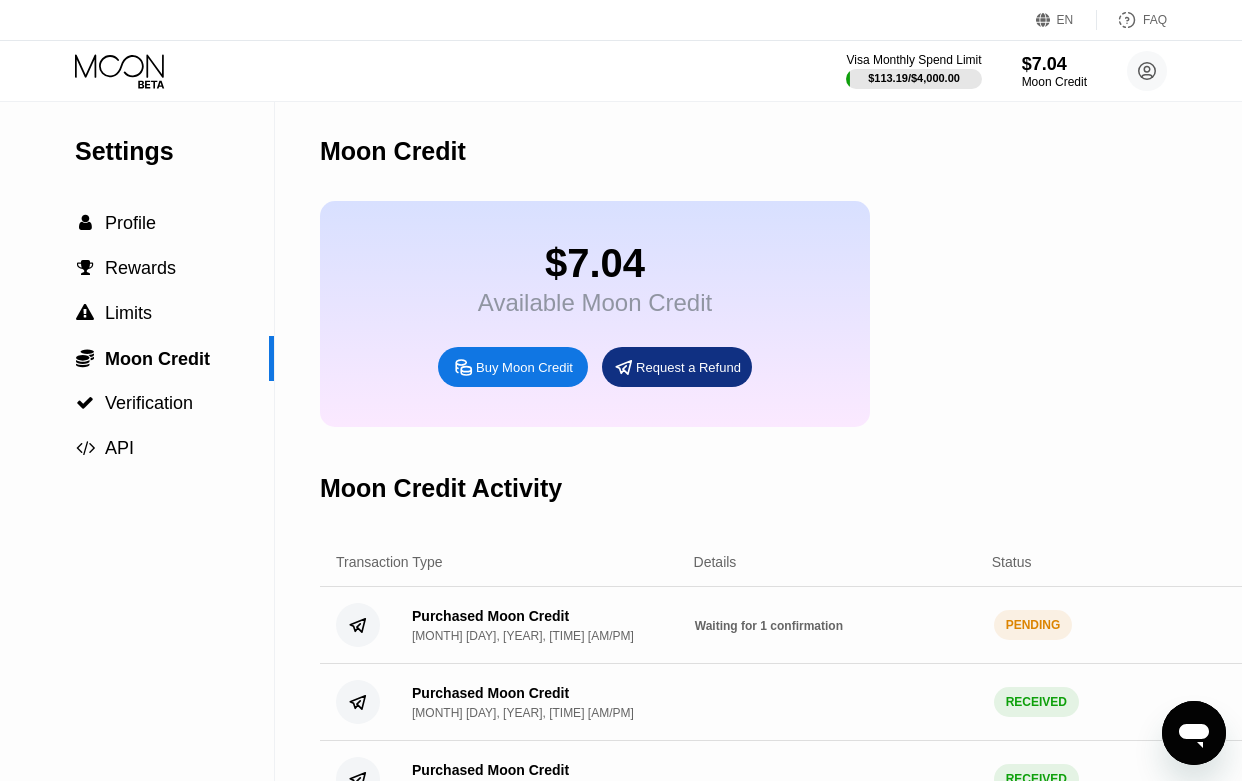 click on "$7.04 Available Moon Credit Buy Moon Credit Request a Refund" at bounding box center [842, 314] 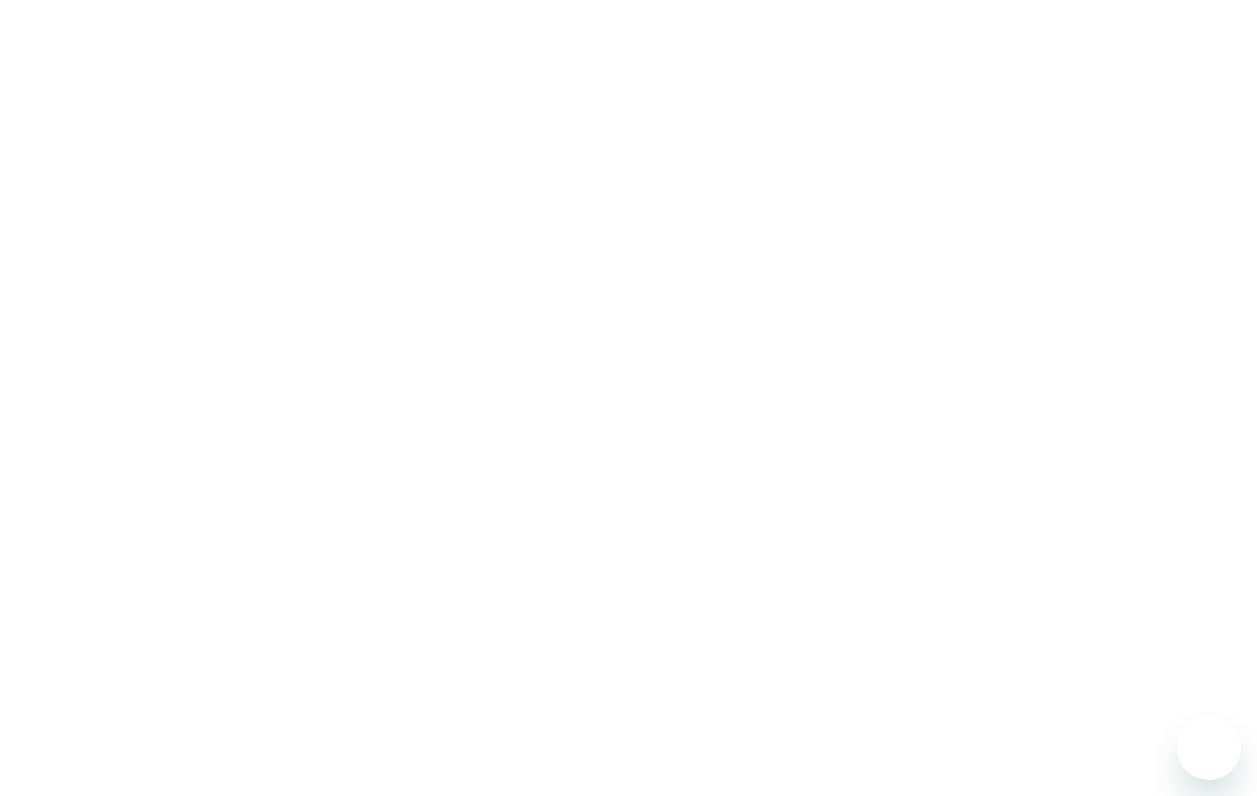 scroll, scrollTop: 0, scrollLeft: 0, axis: both 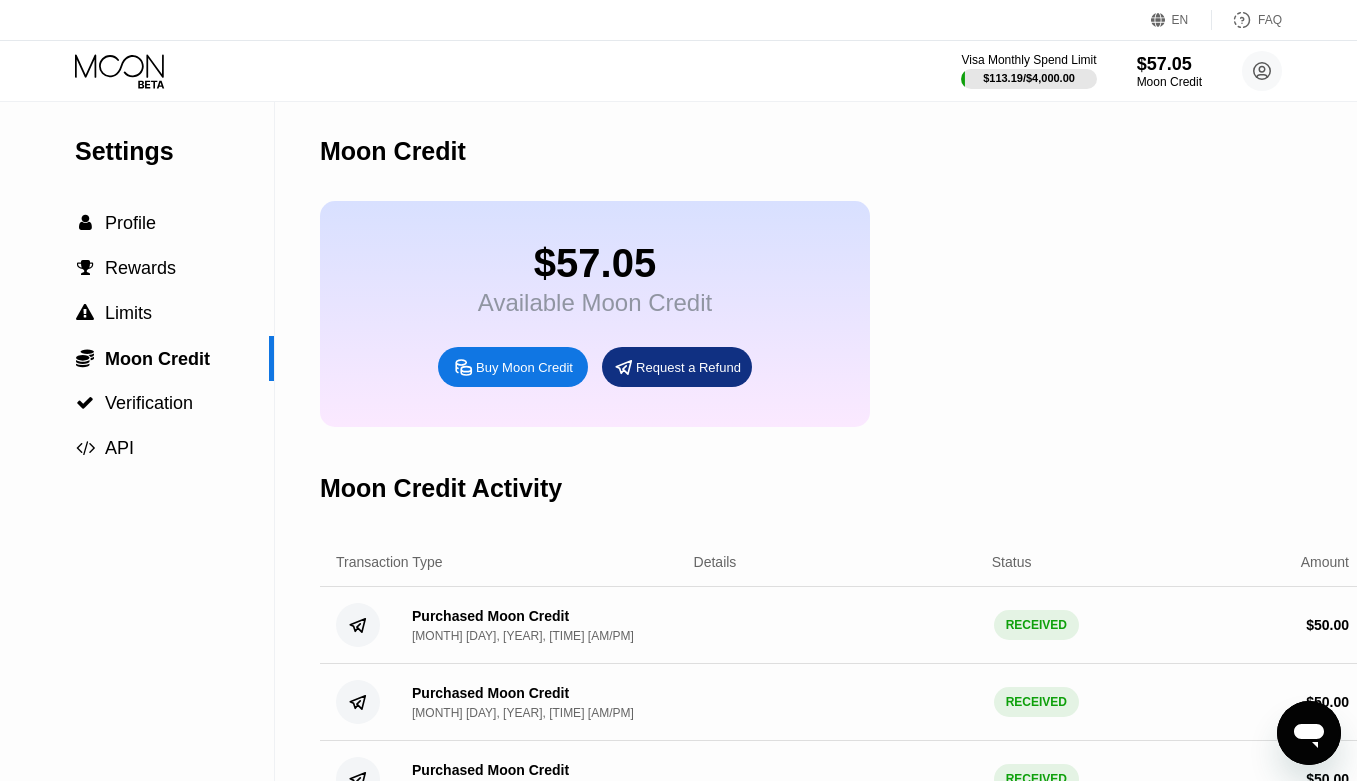 click 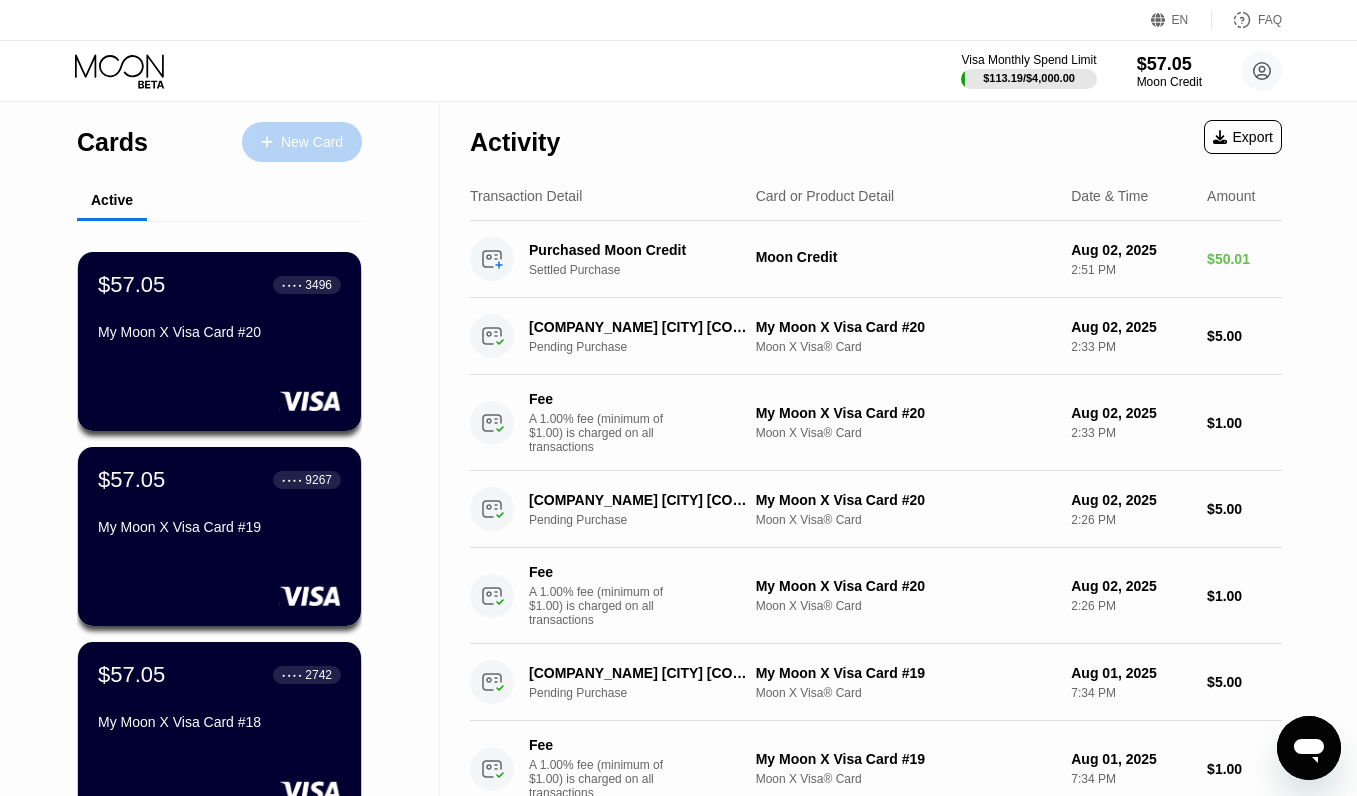 click on "New Card" at bounding box center (312, 142) 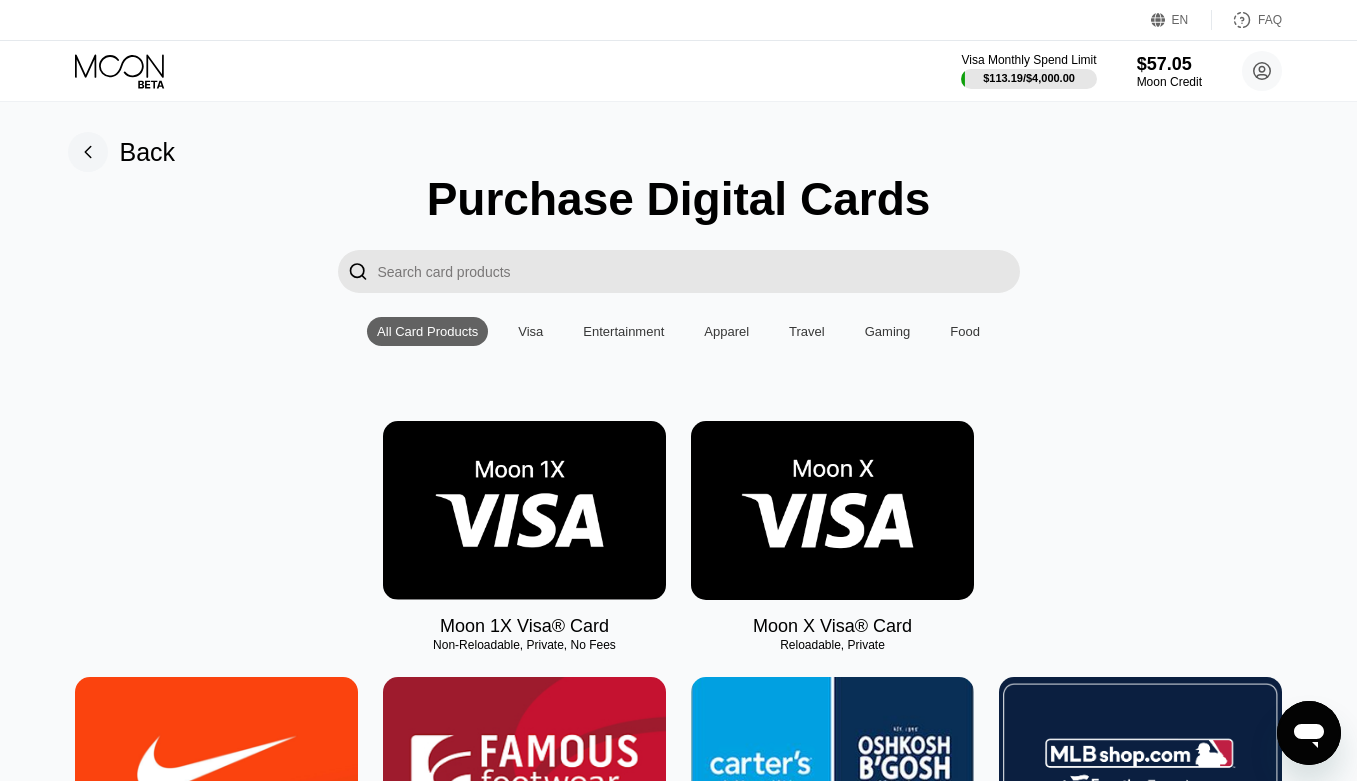 click at bounding box center (832, 510) 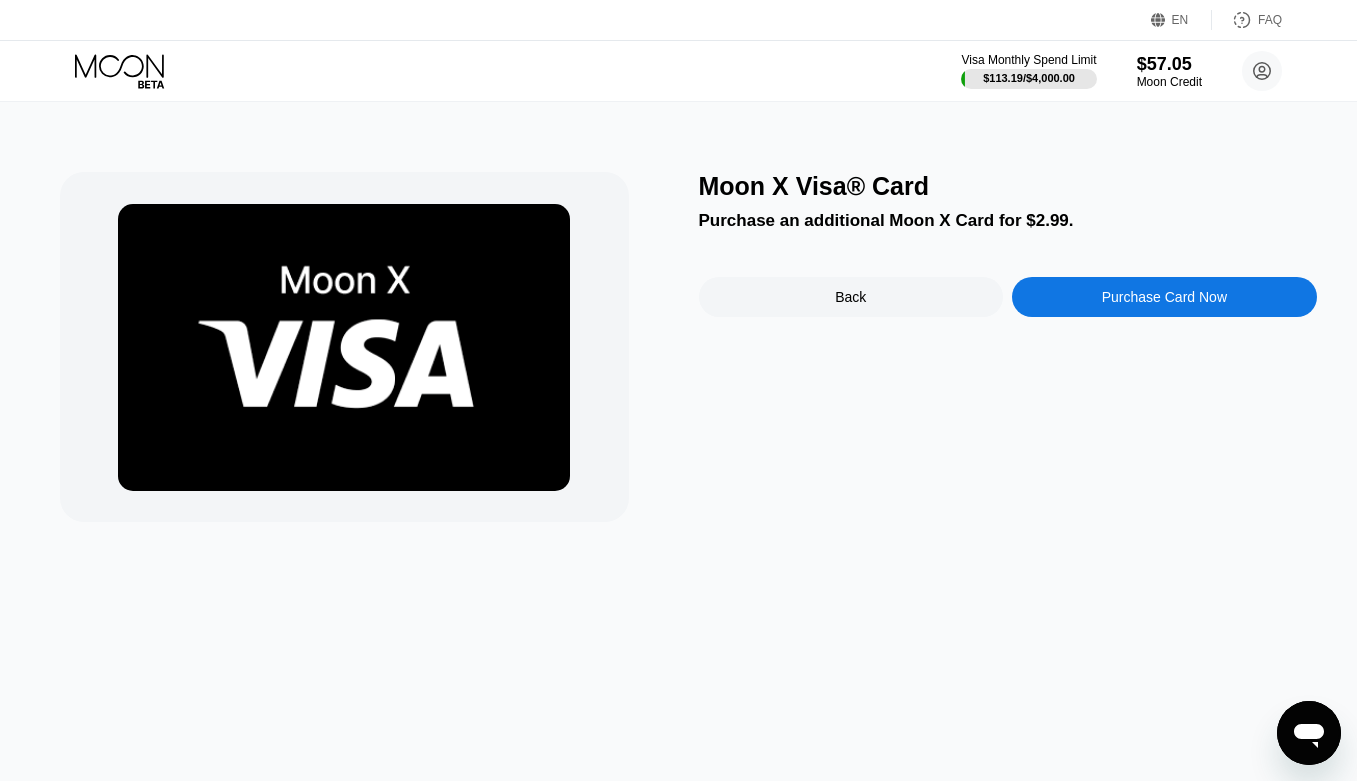 click on "Purchase Card Now" at bounding box center [1164, 297] 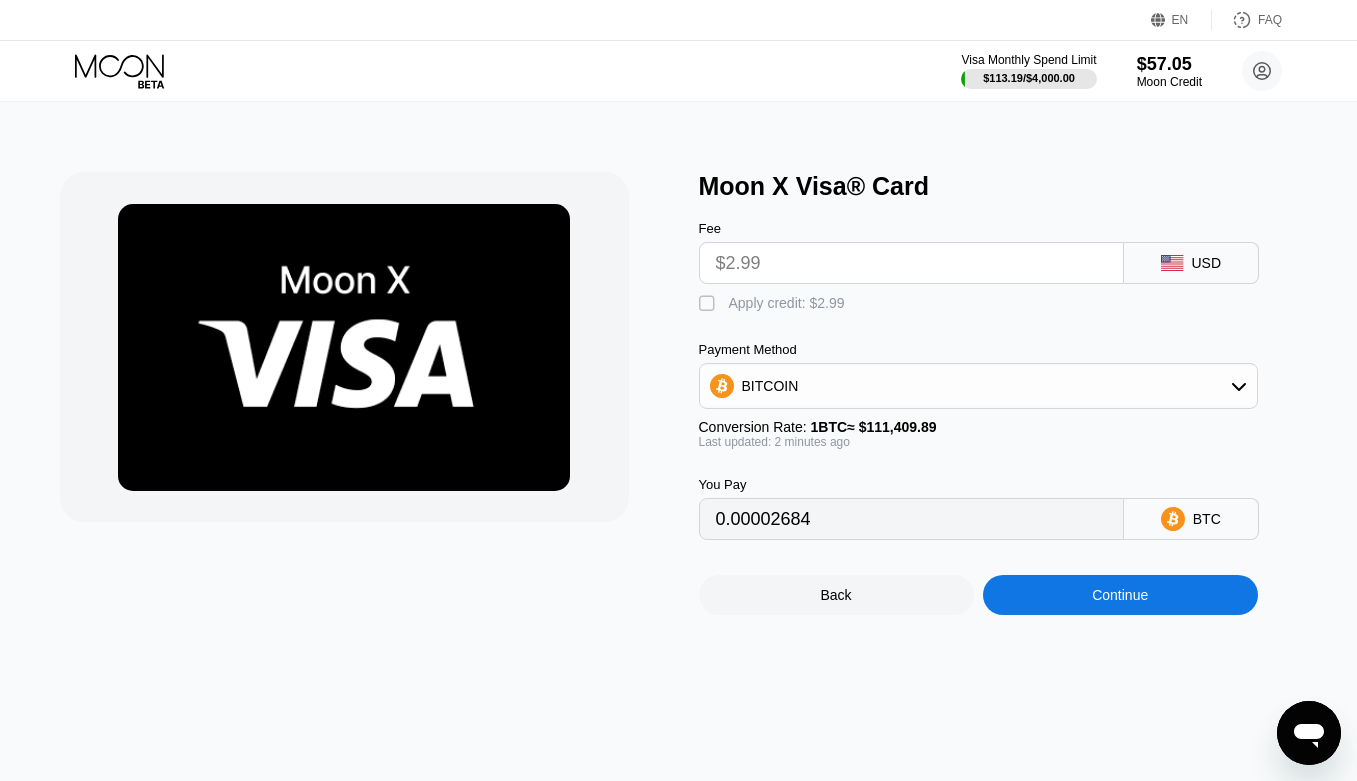click on "Apply credit: $2.99" at bounding box center [787, 303] 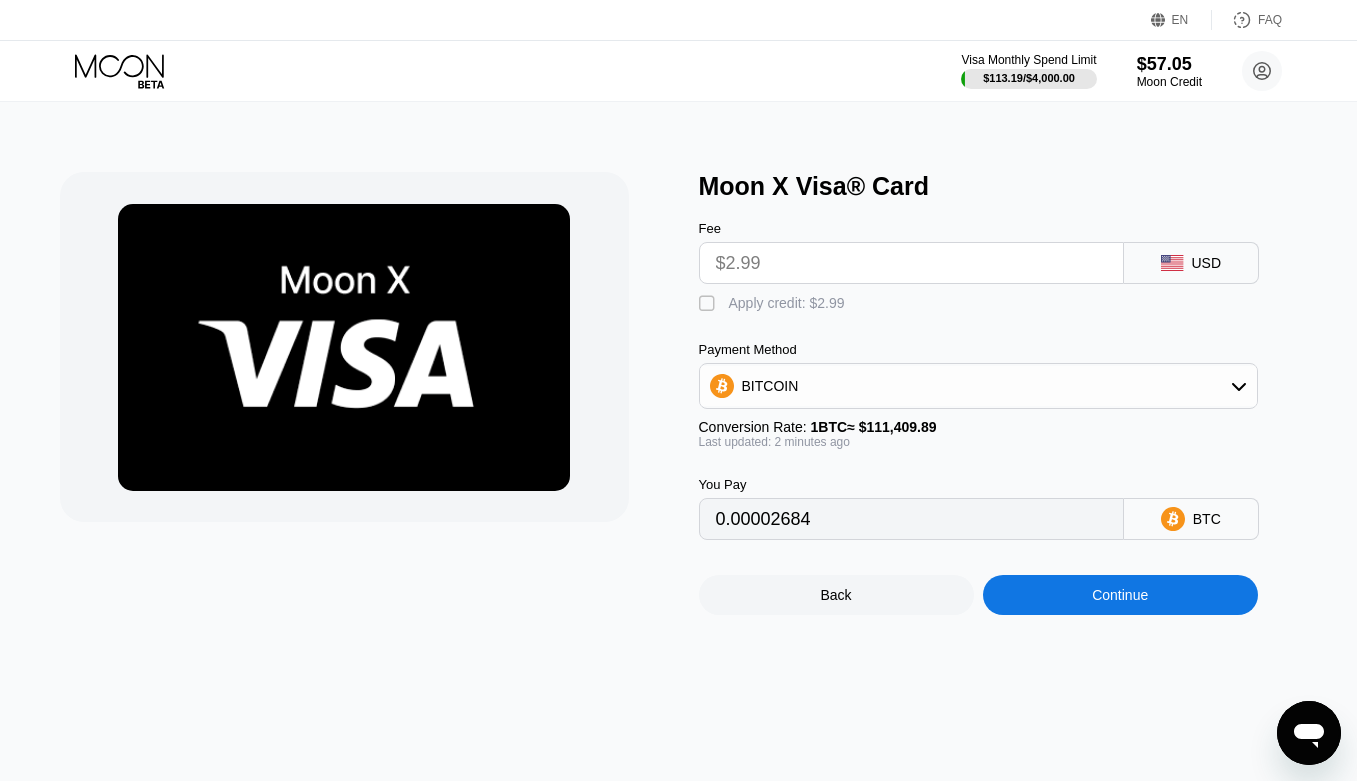 type on "0" 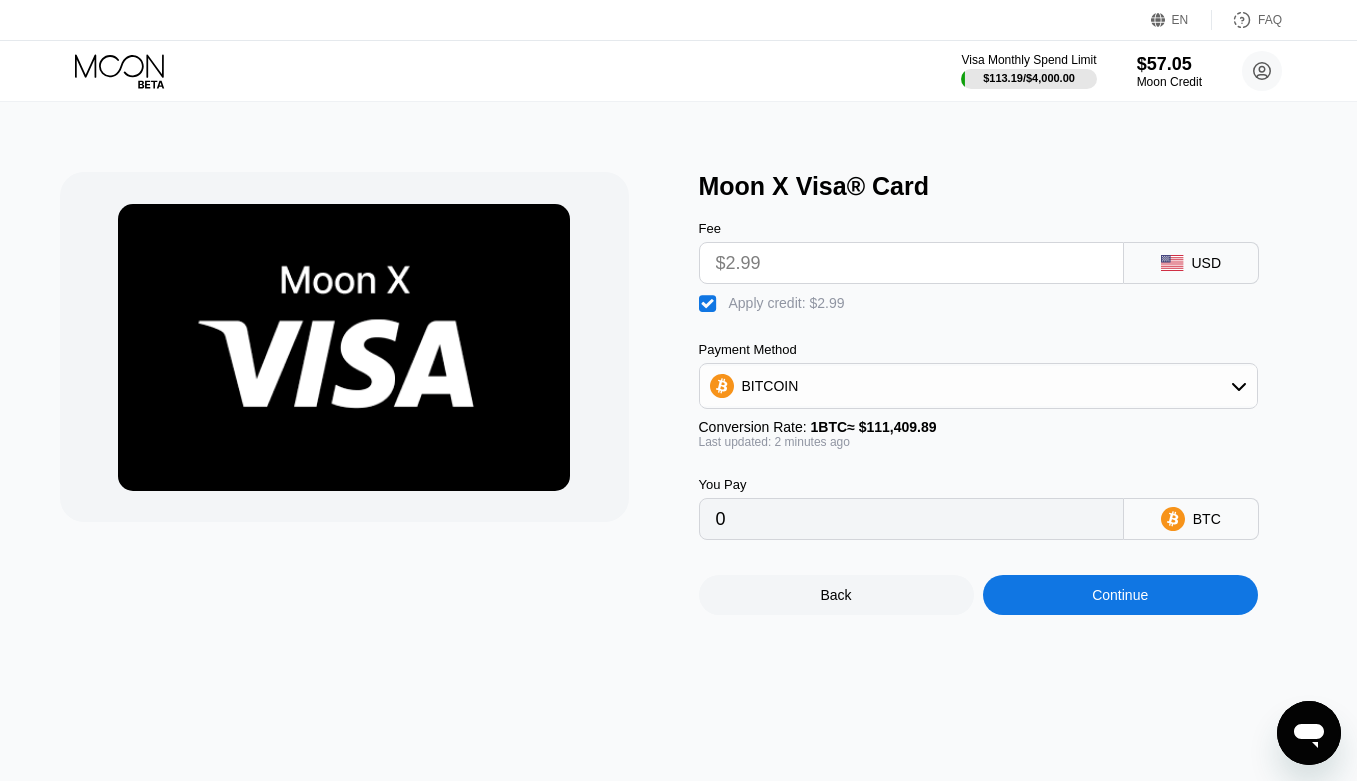 click on "Continue" at bounding box center (1120, 595) 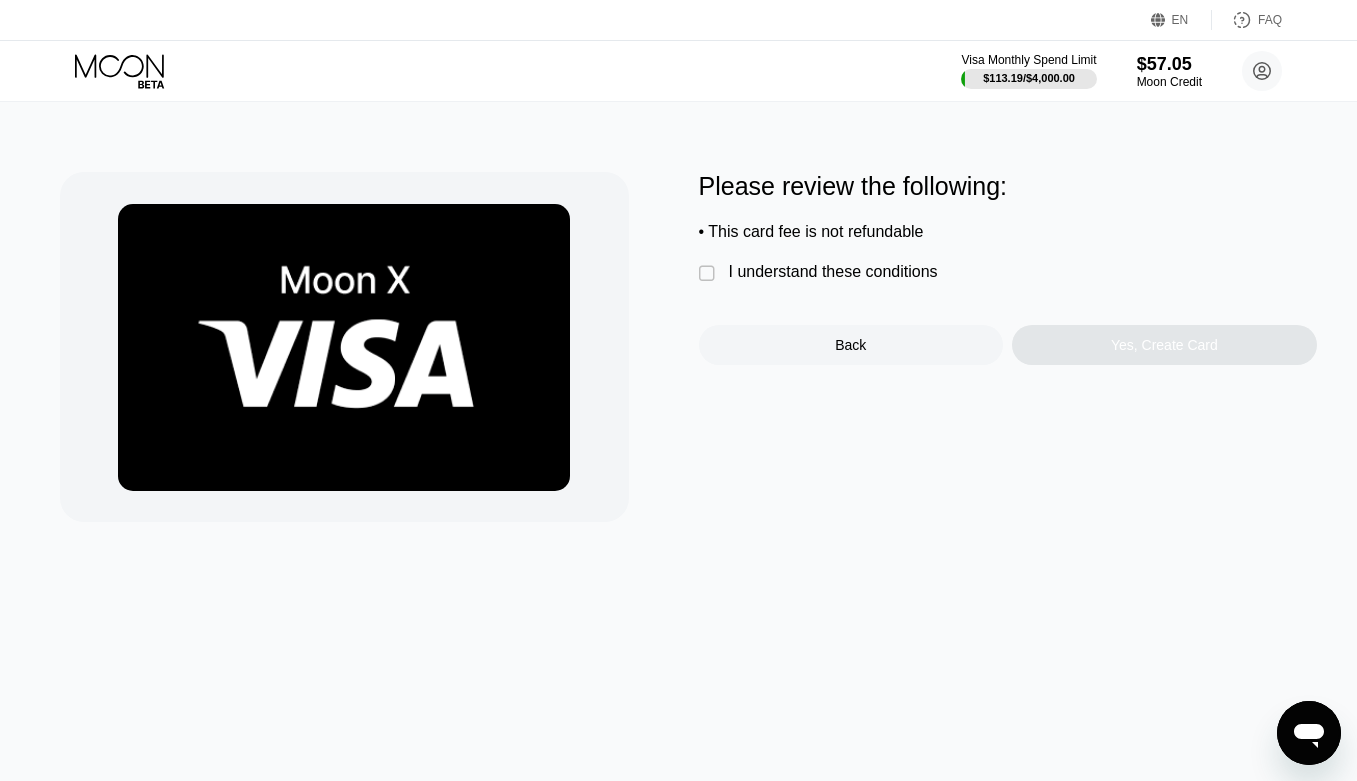 click on "I understand these conditions" at bounding box center [833, 272] 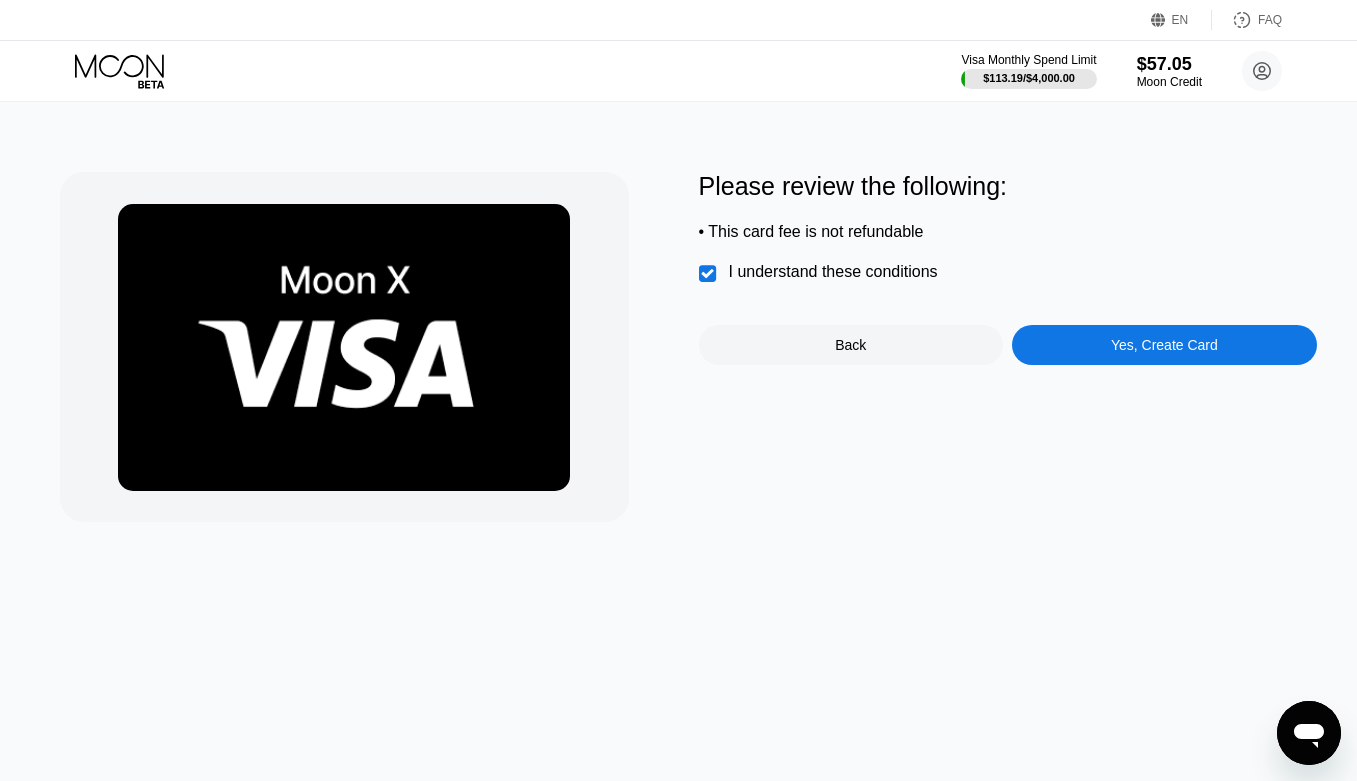 click on "Yes, Create Card" at bounding box center [1164, 345] 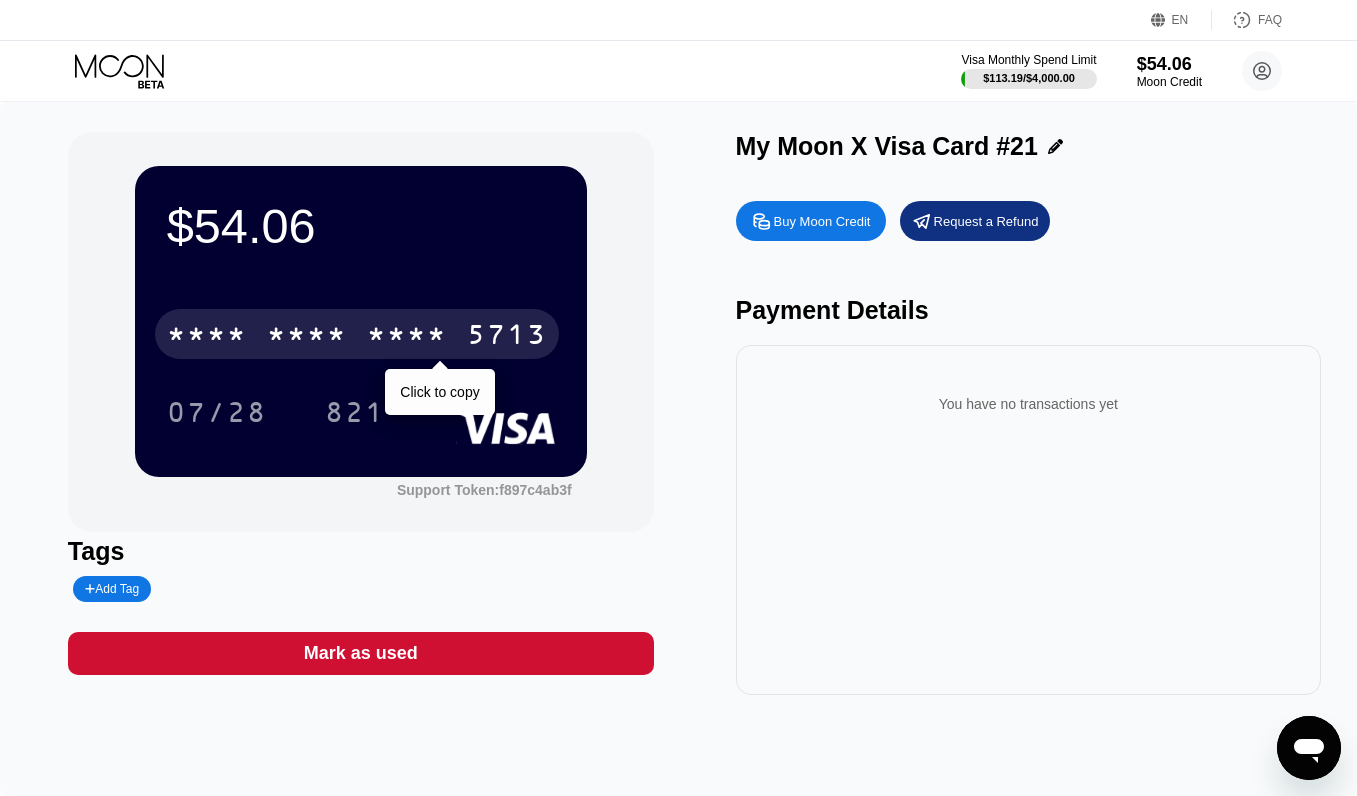 click on "* * * *" at bounding box center (407, 337) 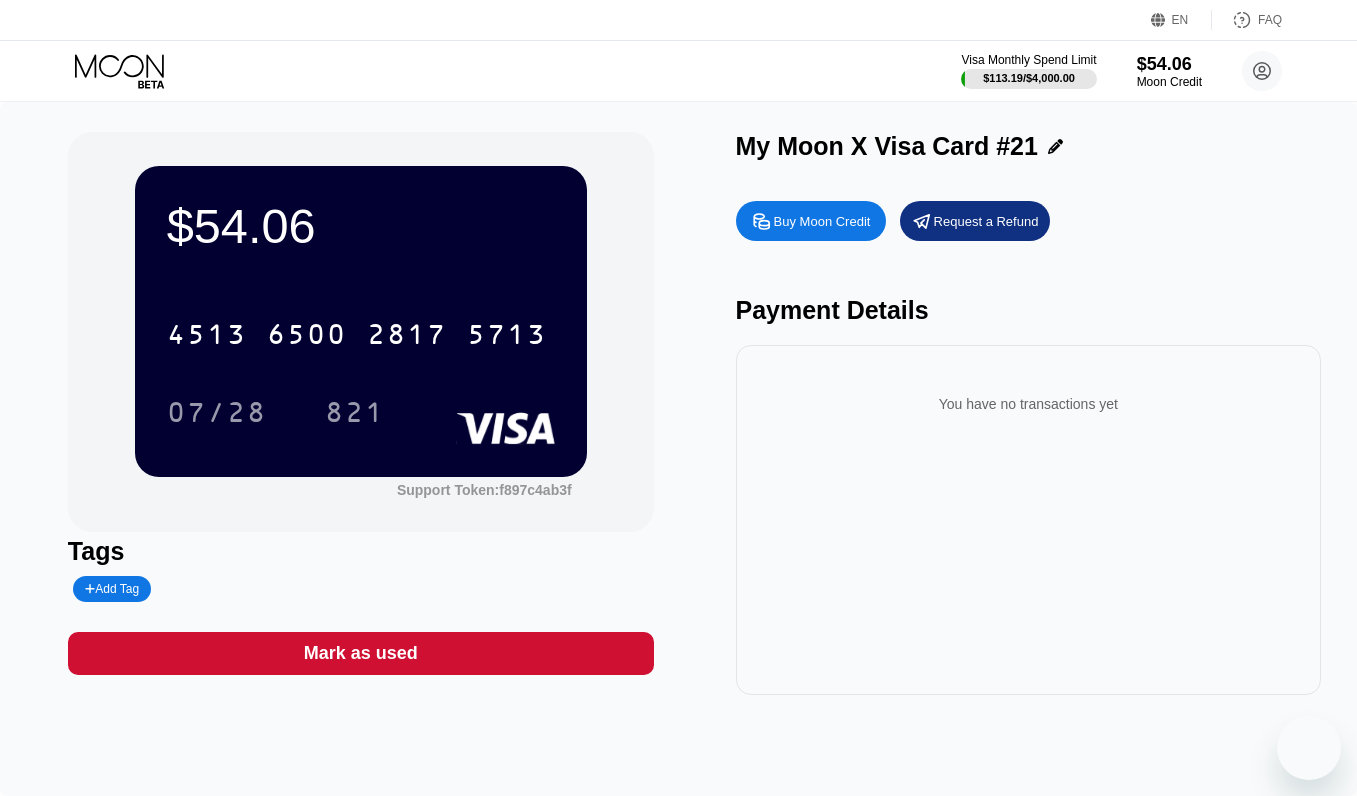 scroll, scrollTop: 0, scrollLeft: 0, axis: both 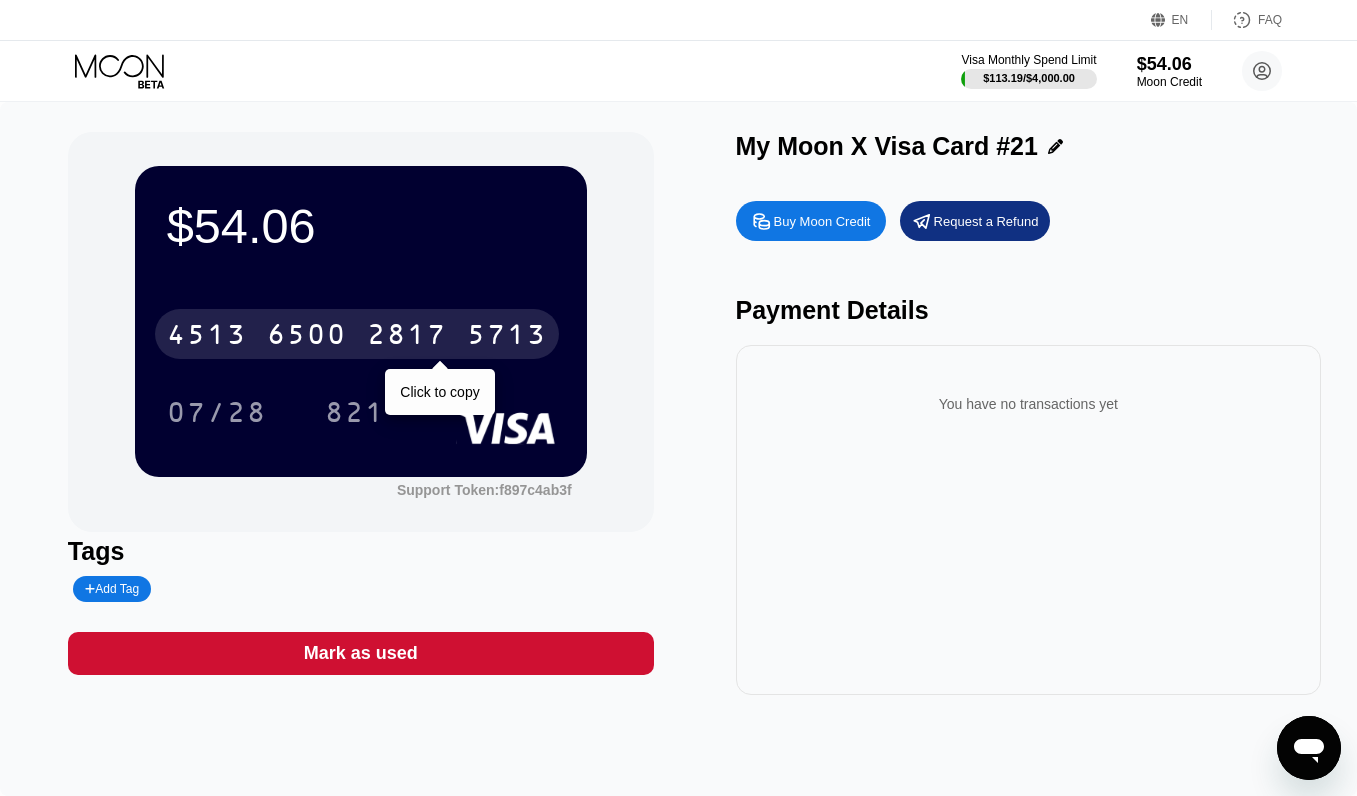 click on "6500" at bounding box center [307, 337] 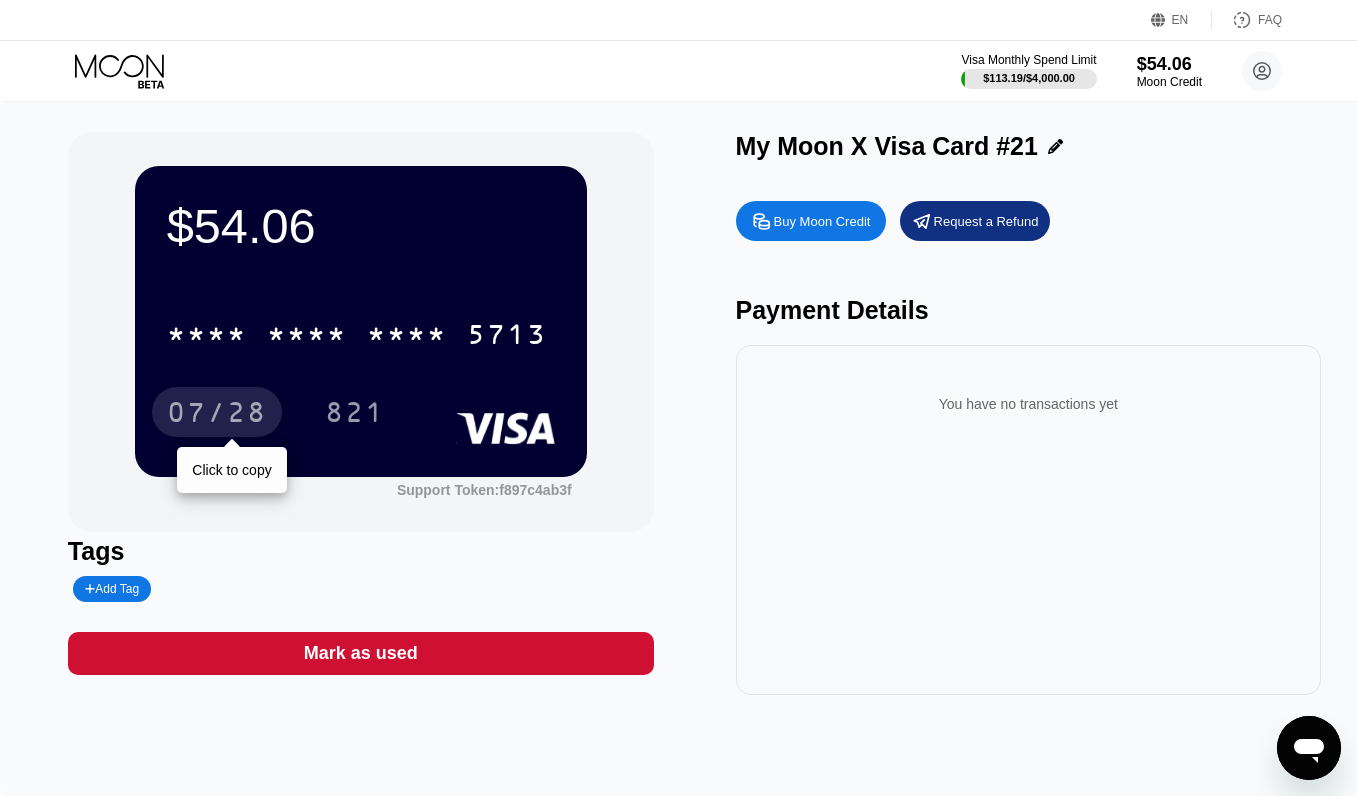 click on "07/28" at bounding box center (217, 415) 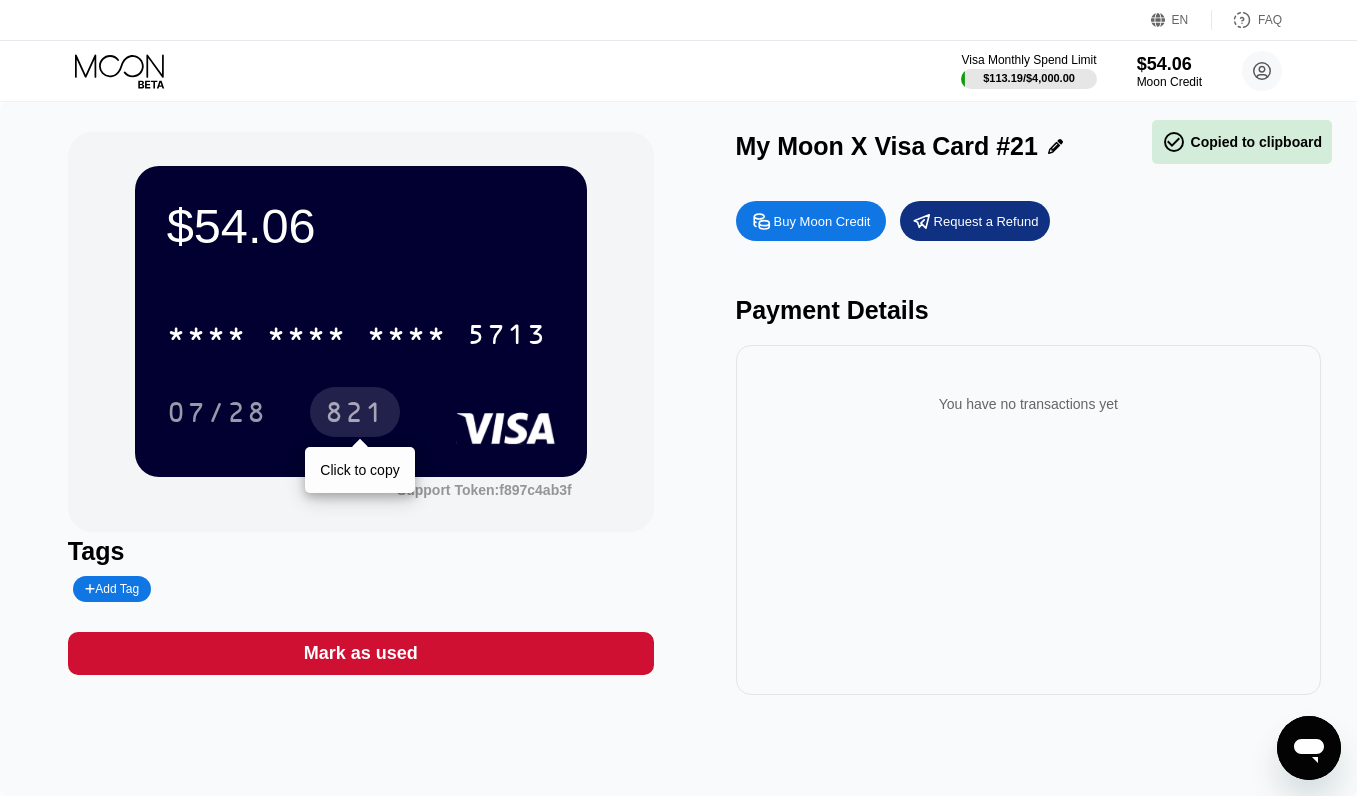 click on "821" at bounding box center (355, 415) 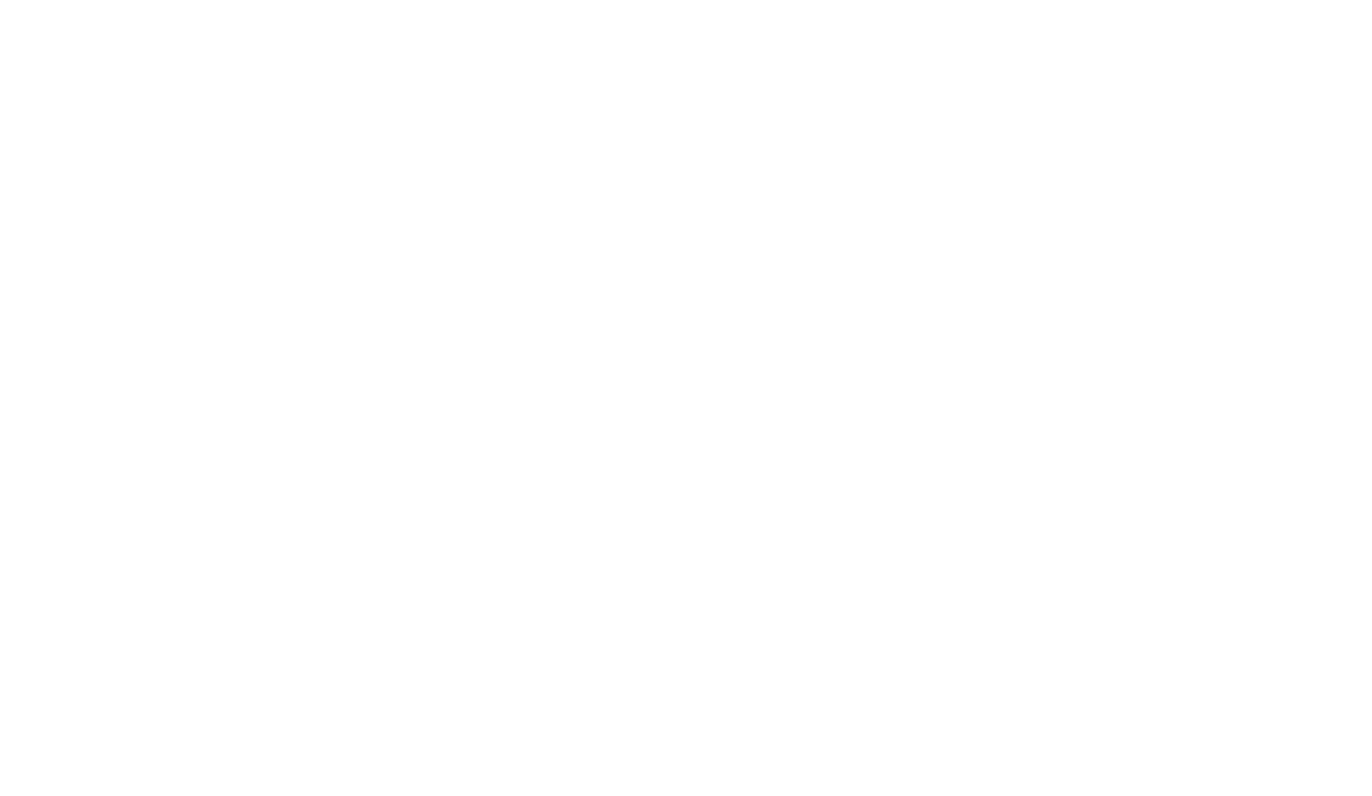 scroll, scrollTop: 0, scrollLeft: 0, axis: both 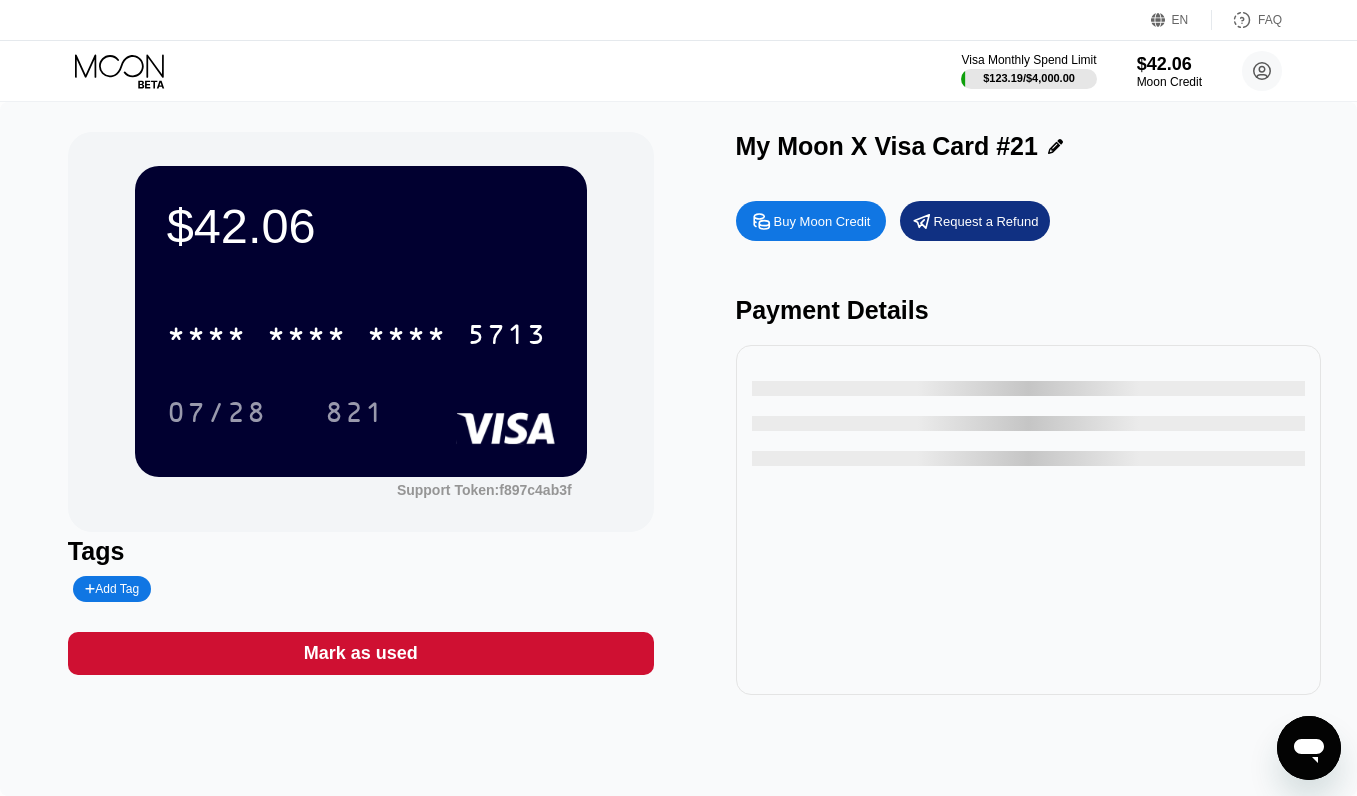 click 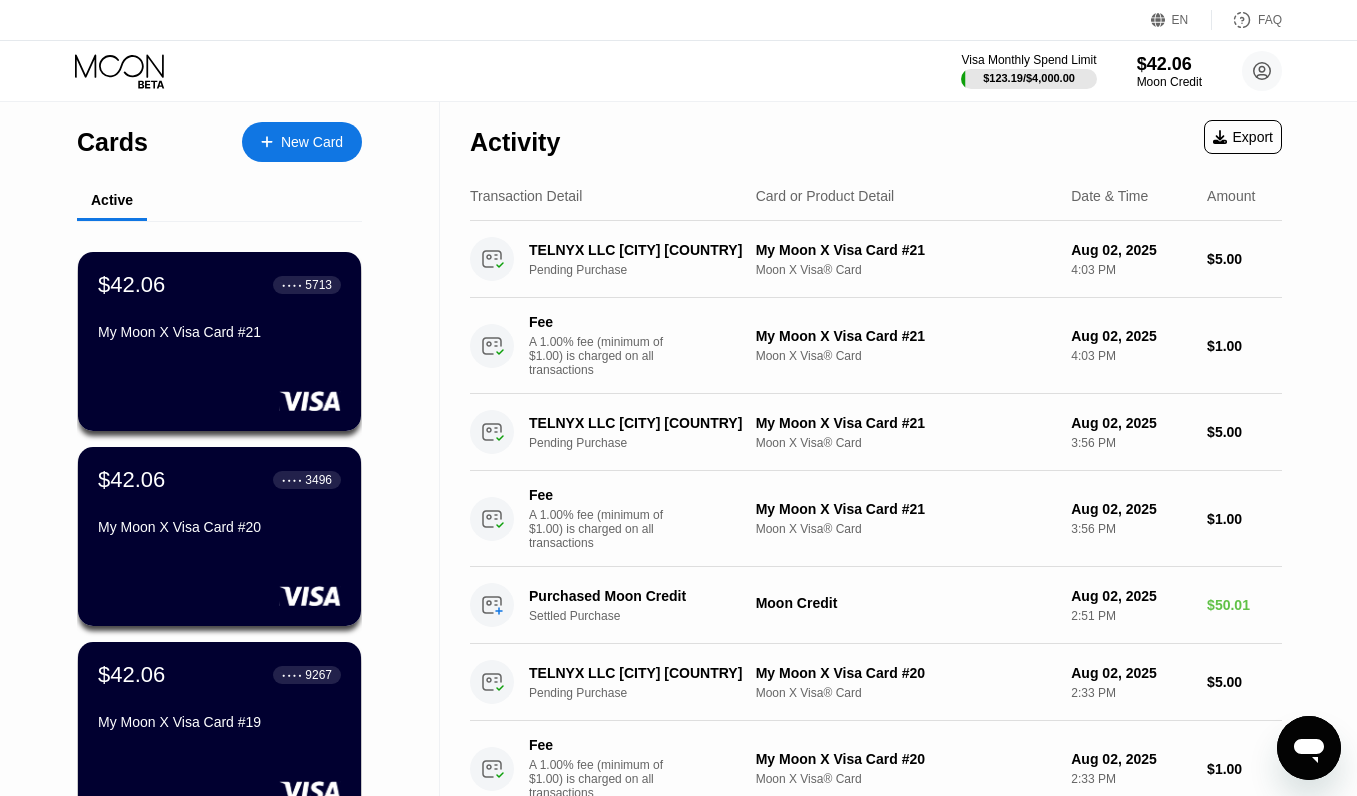 click on "New Card" at bounding box center (302, 142) 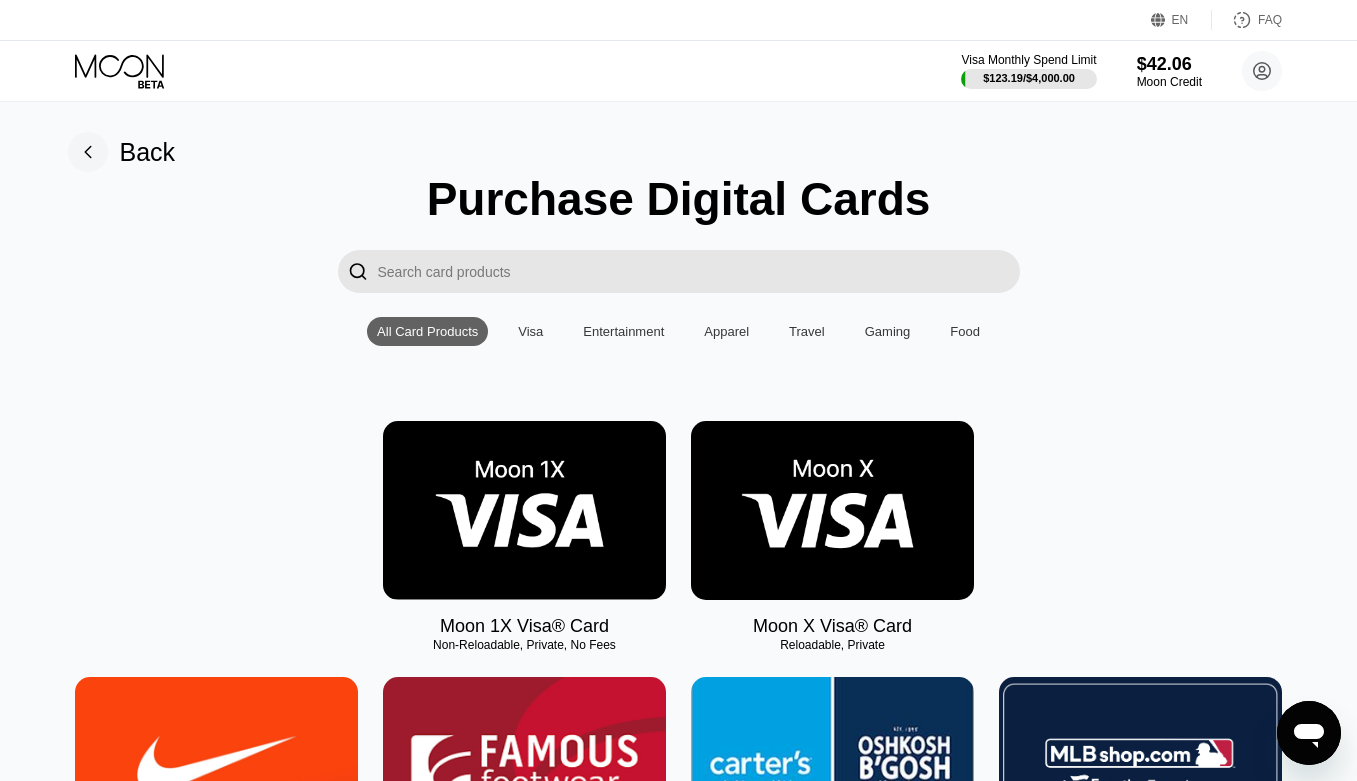 click at bounding box center (832, 510) 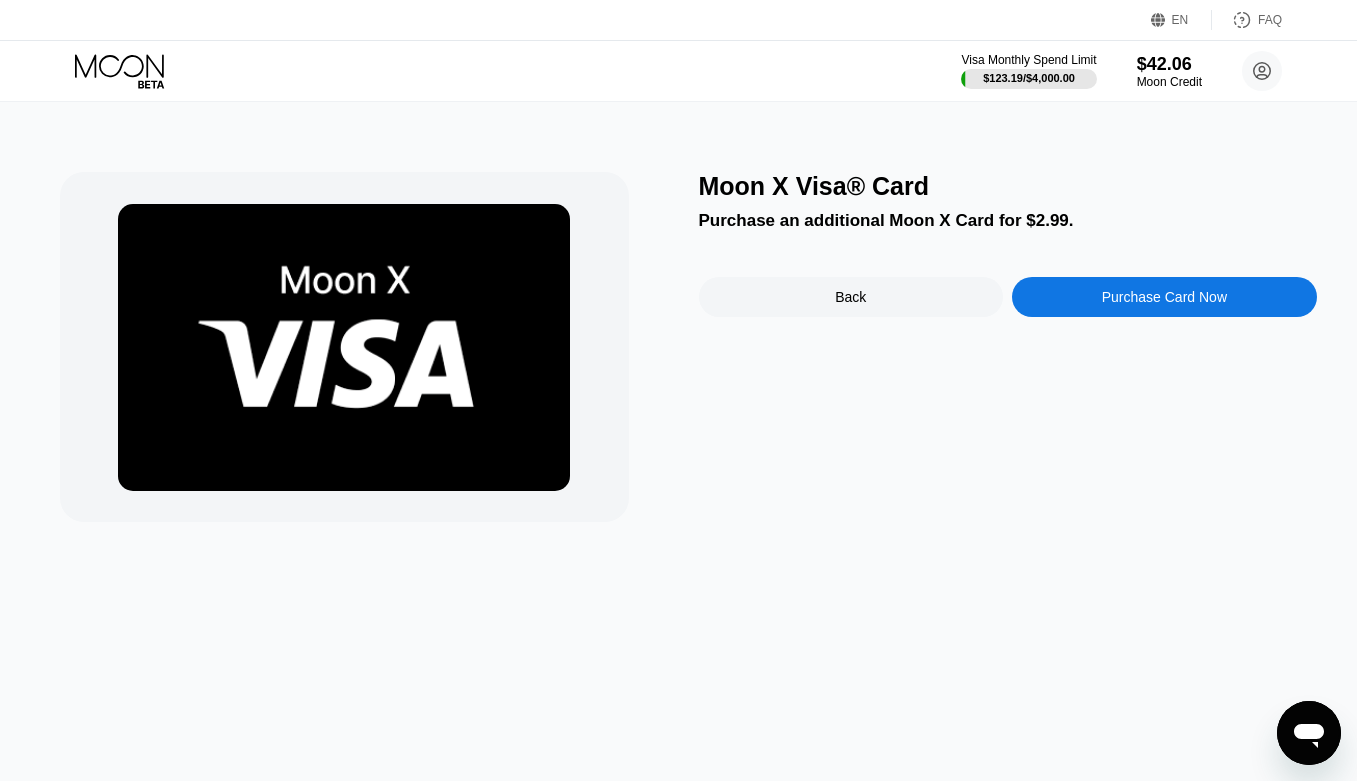 click on "Purchase Card Now" at bounding box center (1164, 297) 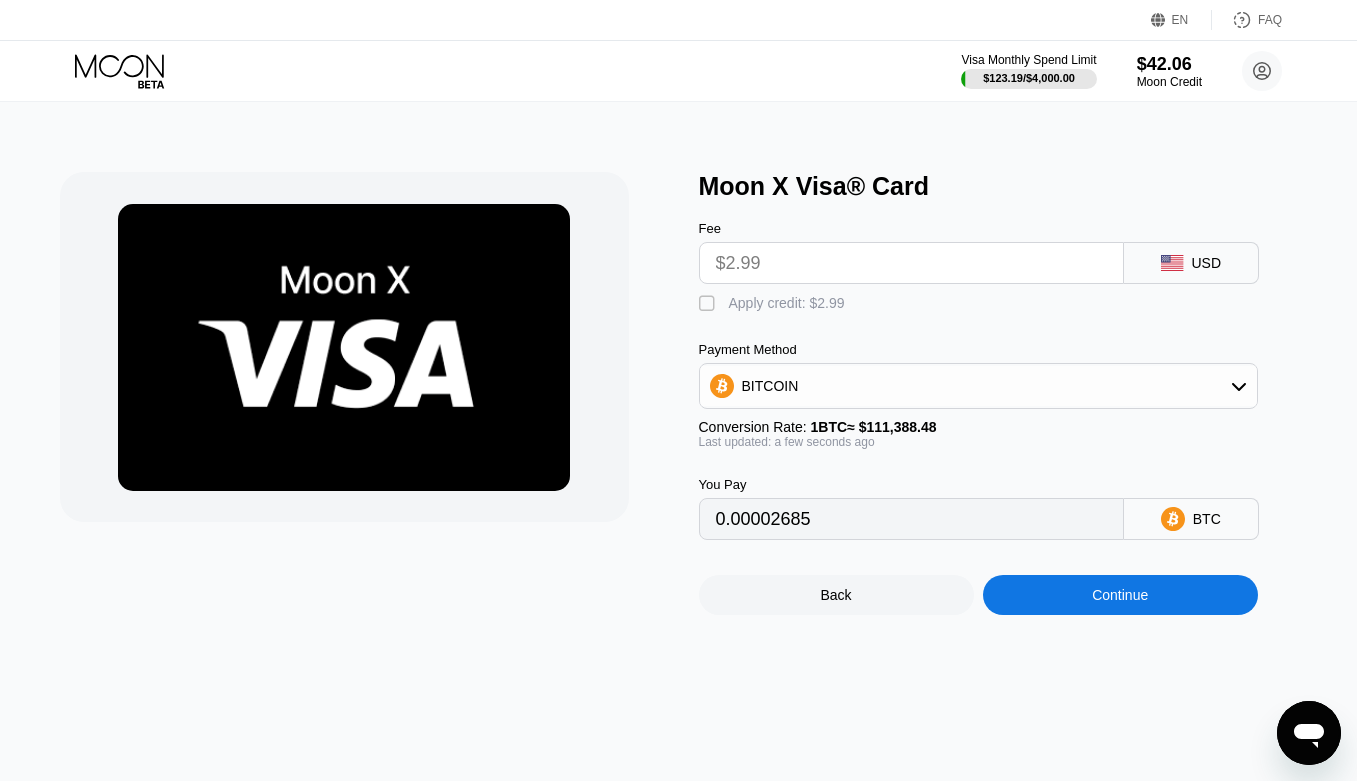 click on " Apply credit: $2.99" at bounding box center (1008, 299) 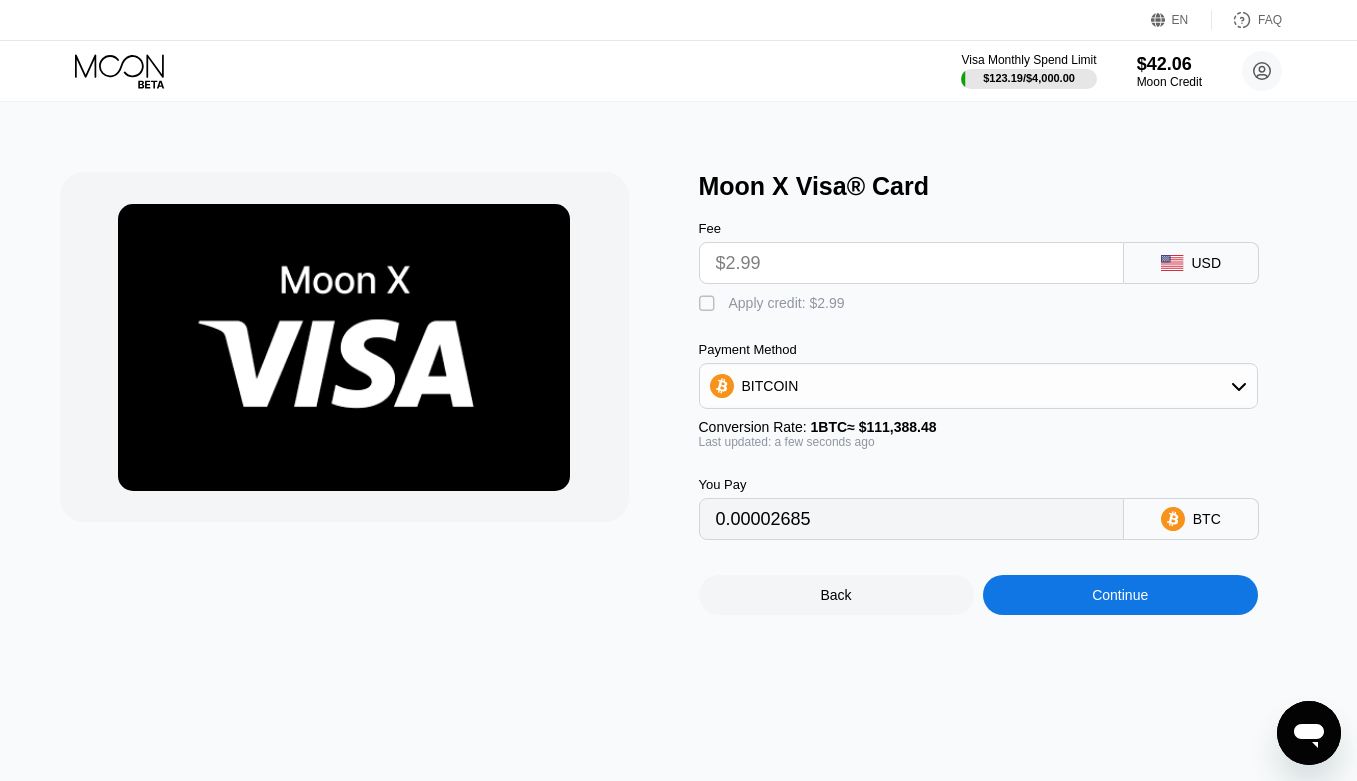 type on "0" 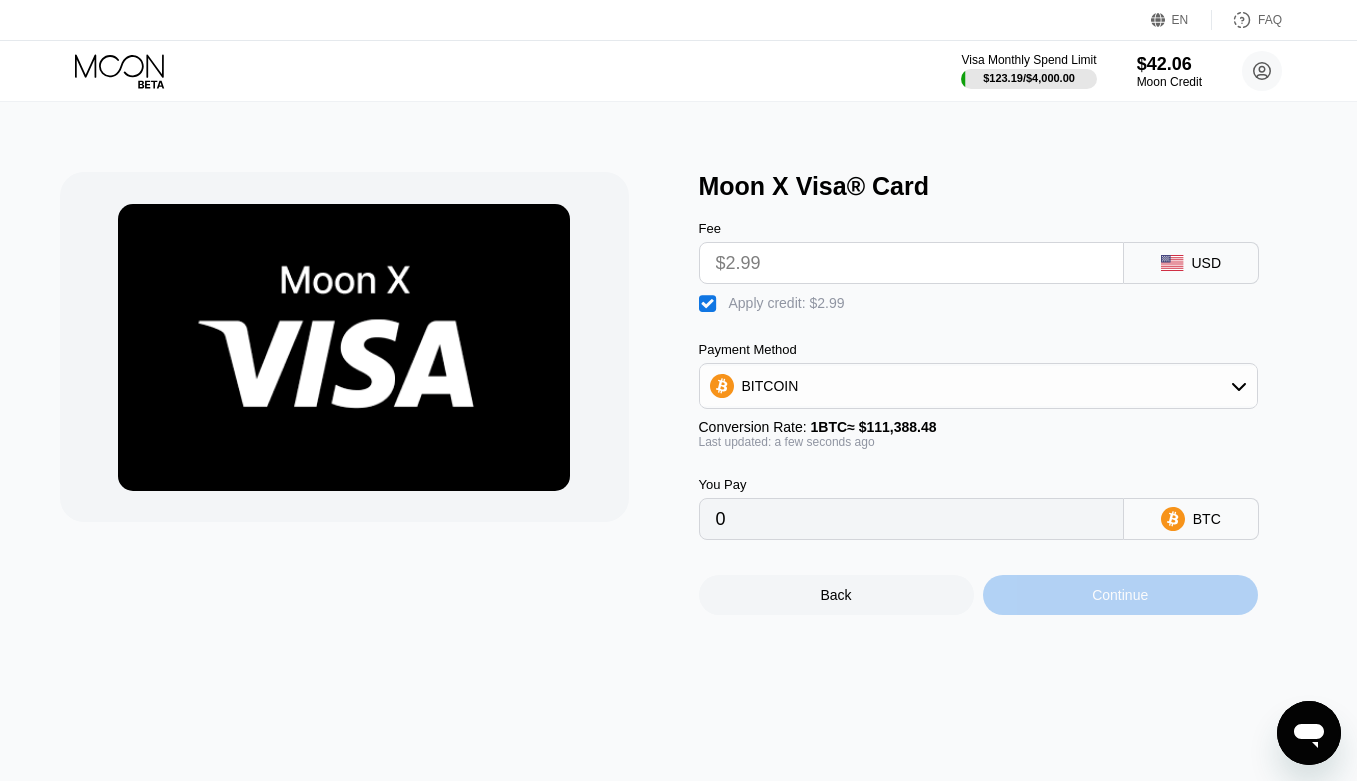 click on "Continue" at bounding box center (1120, 595) 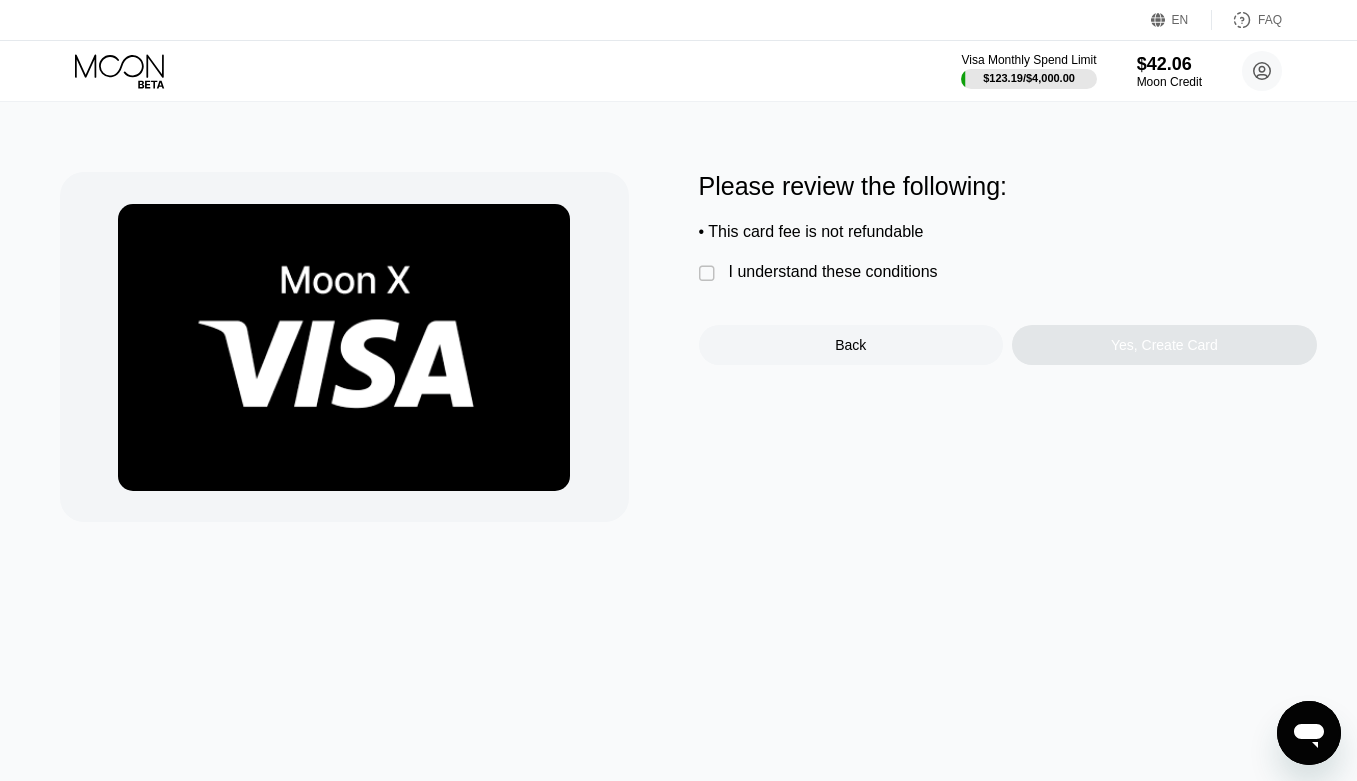 click on "I understand these conditions" at bounding box center (833, 272) 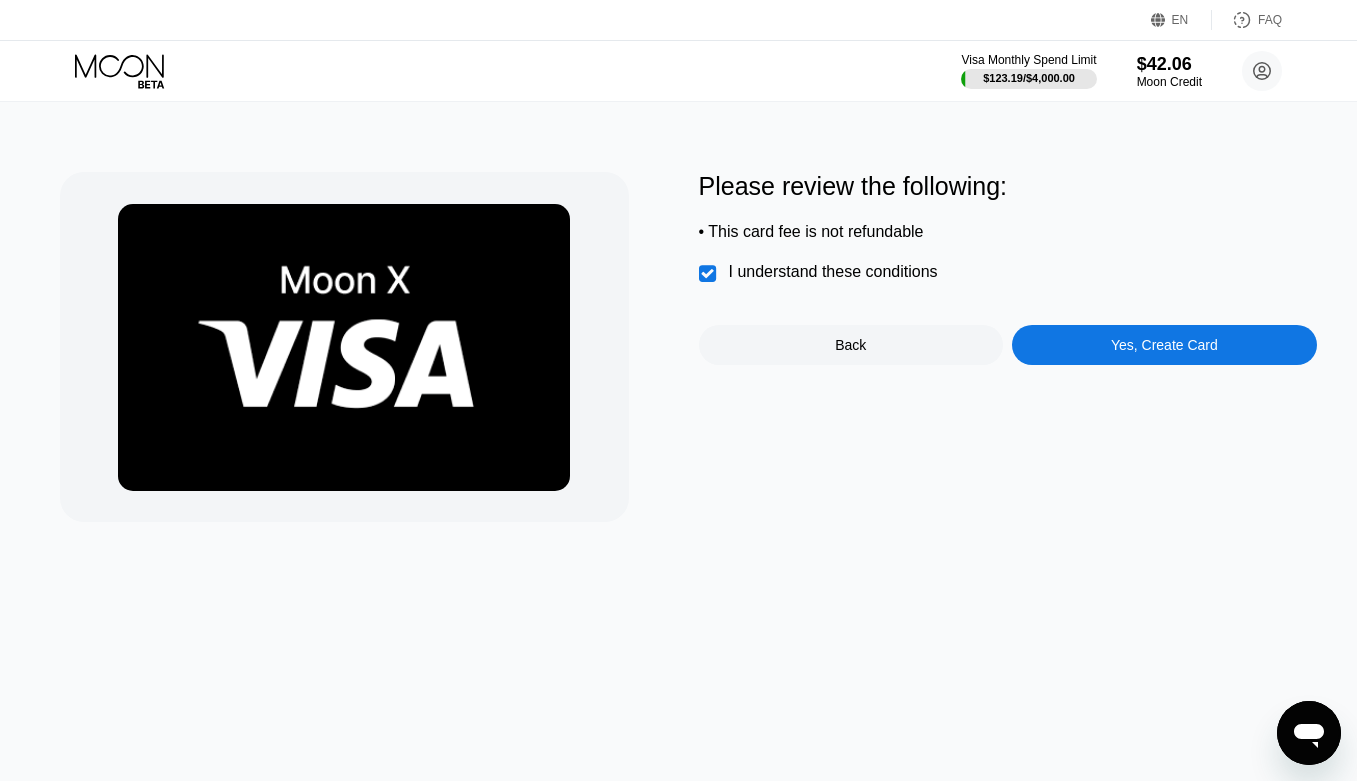 click on "Yes, Create Card" at bounding box center (1164, 345) 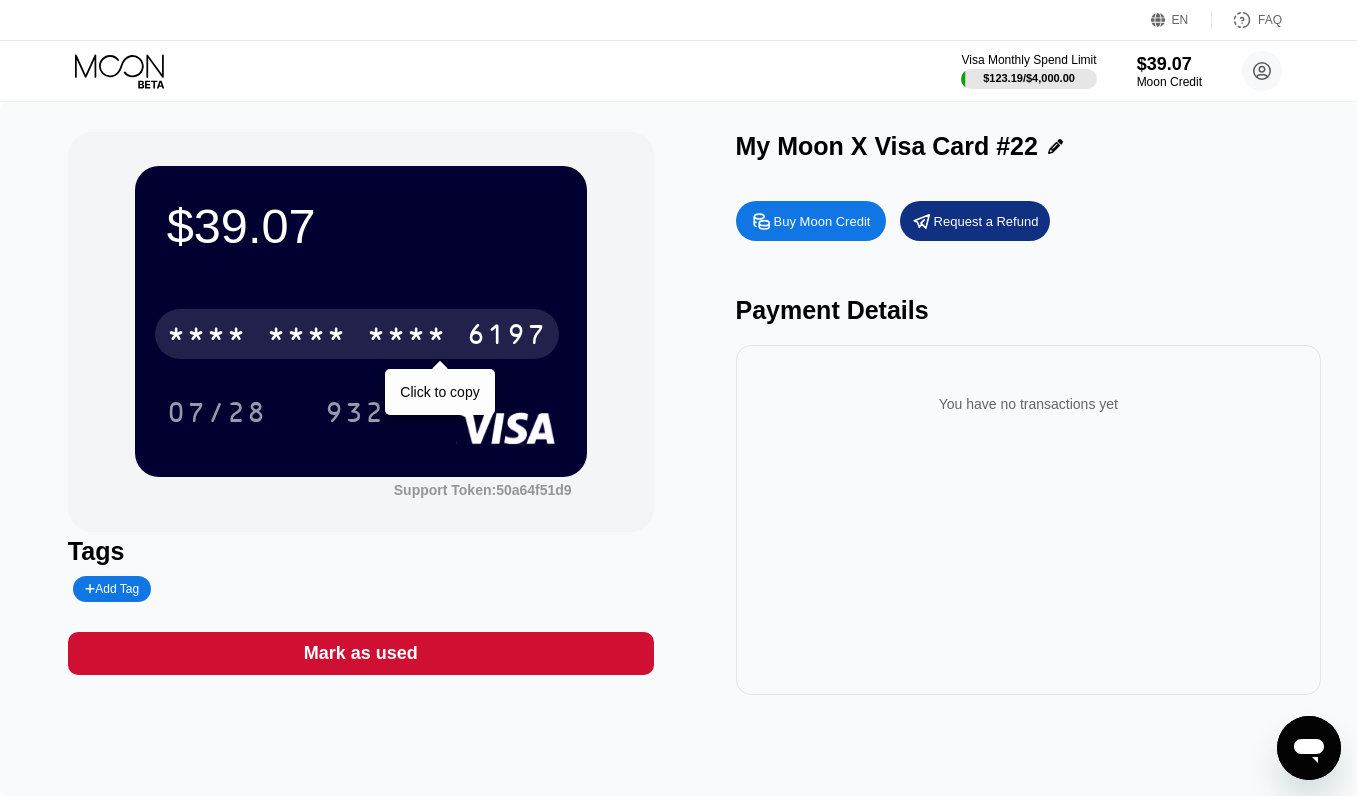 click on "* * * *" at bounding box center (407, 337) 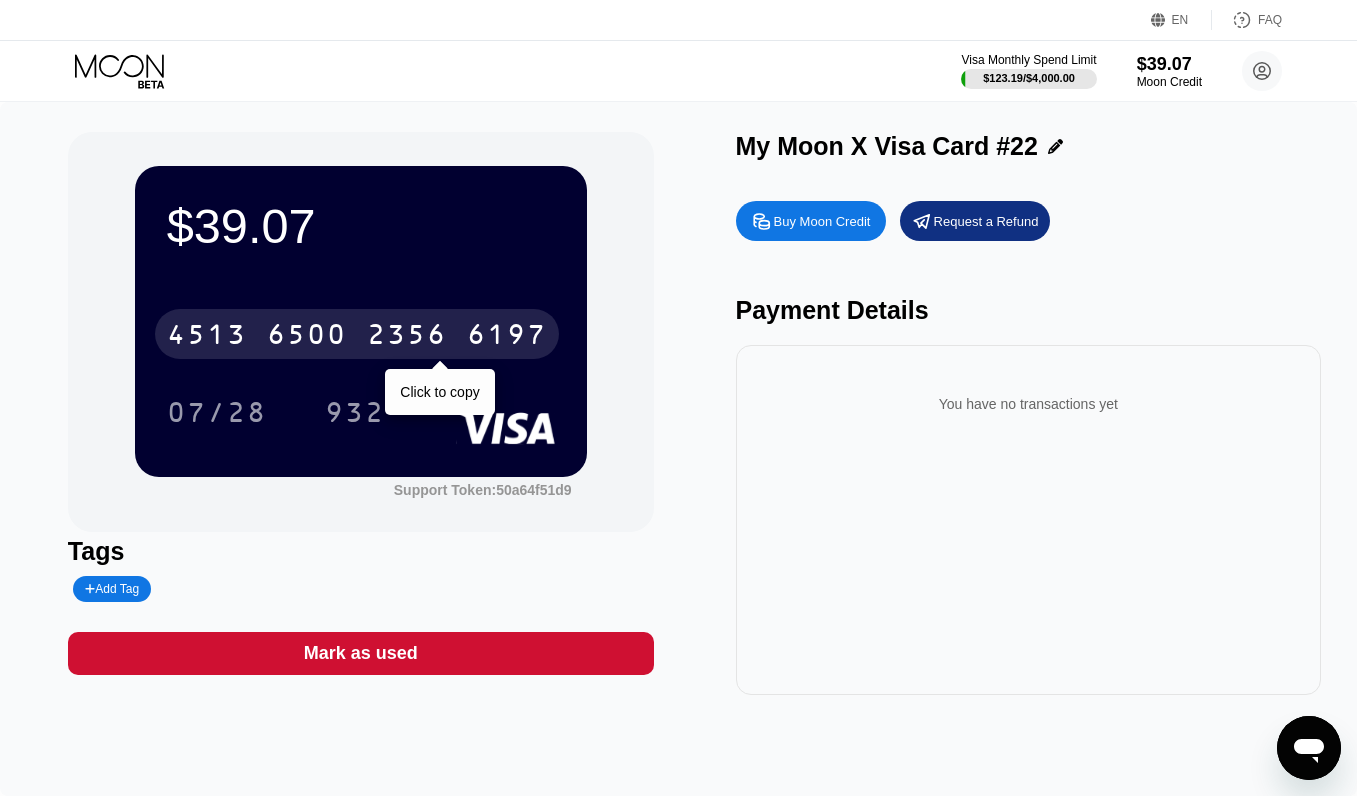 click on "4513" at bounding box center [207, 337] 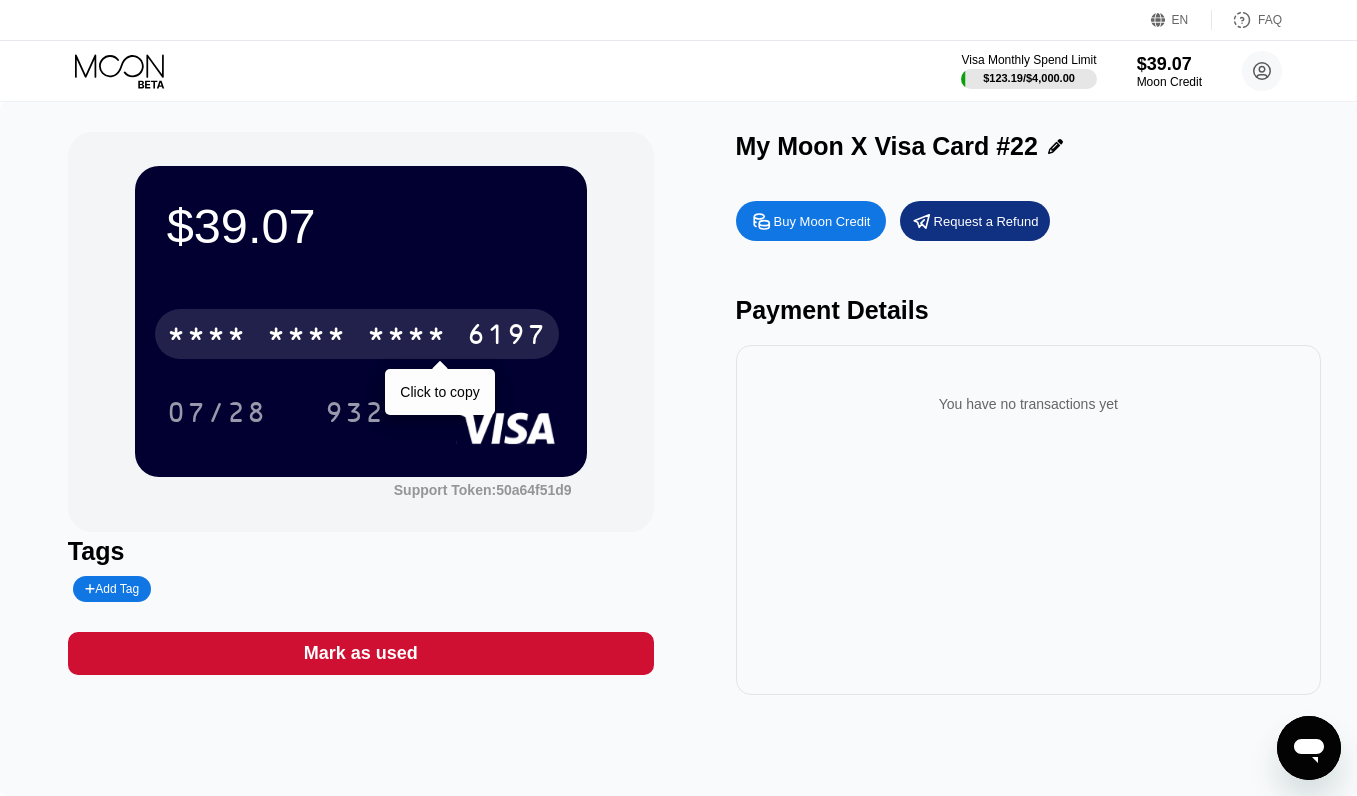 click on "* * * * * * * * * * * * 6197" at bounding box center [357, 334] 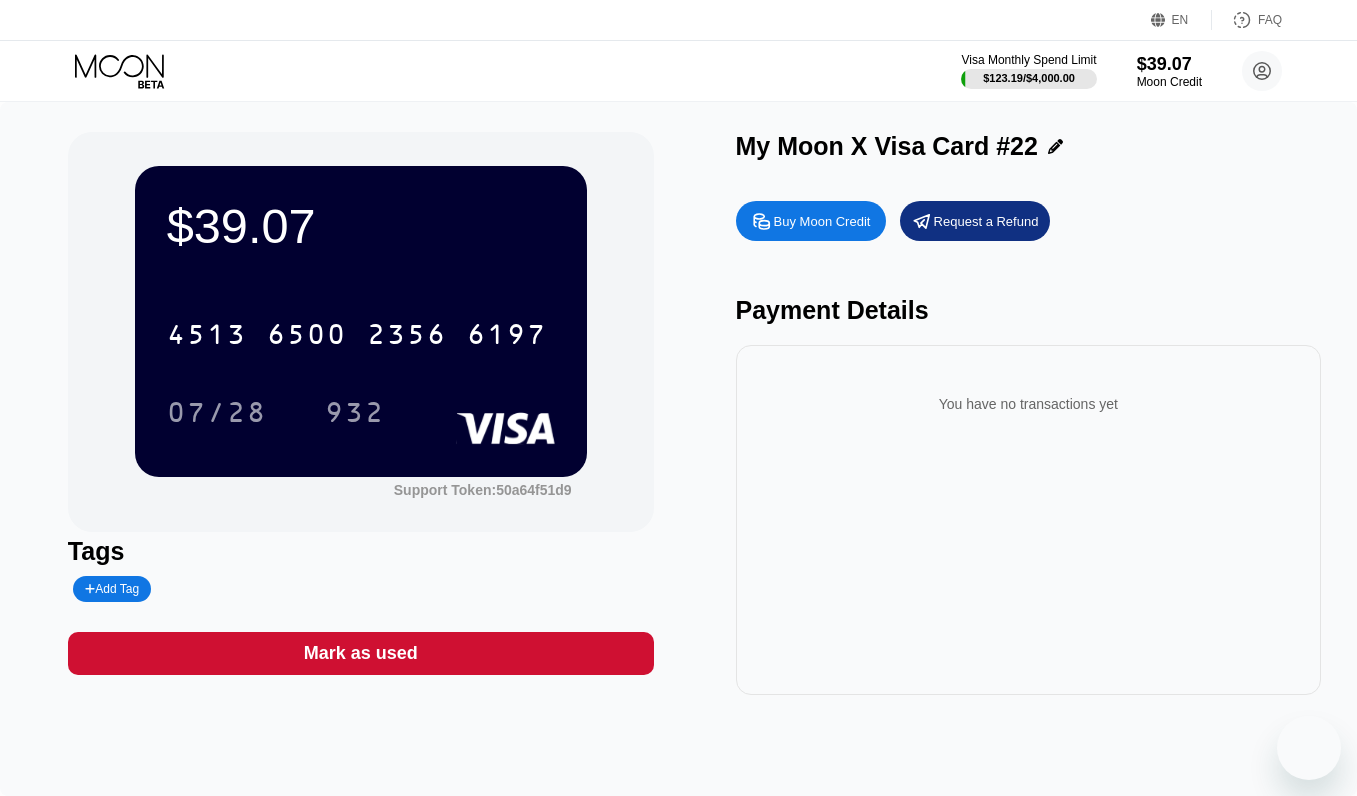 scroll, scrollTop: 0, scrollLeft: 0, axis: both 